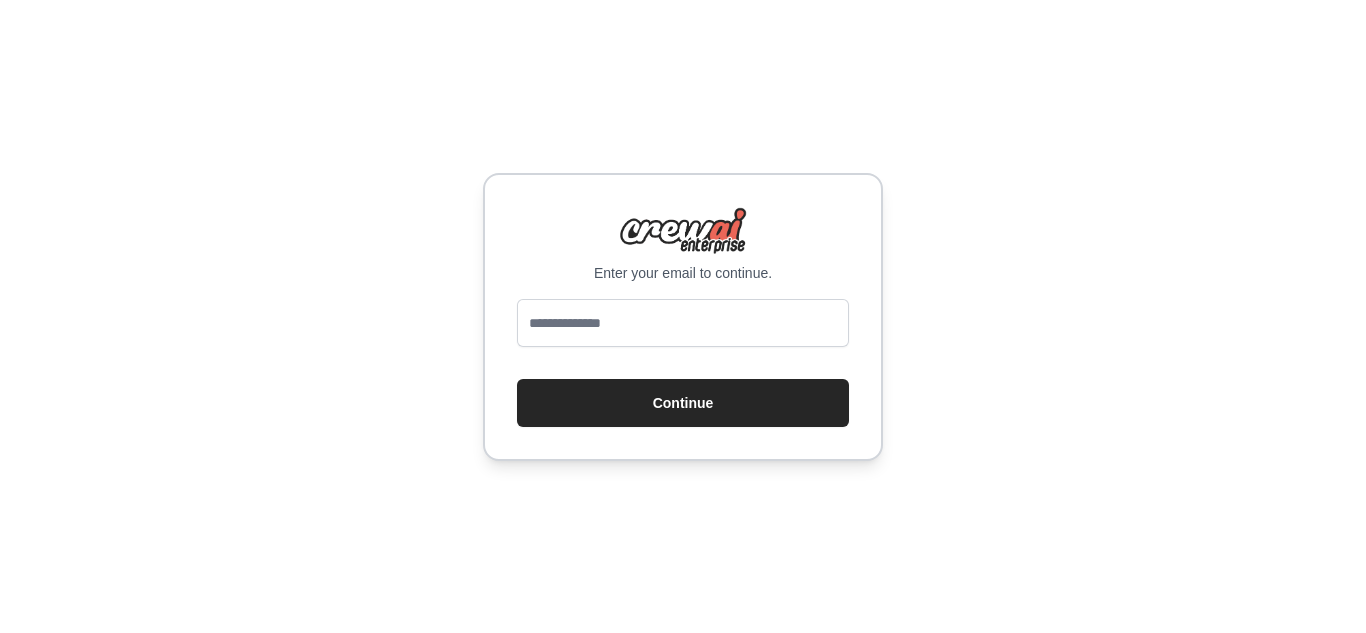 scroll, scrollTop: 0, scrollLeft: 0, axis: both 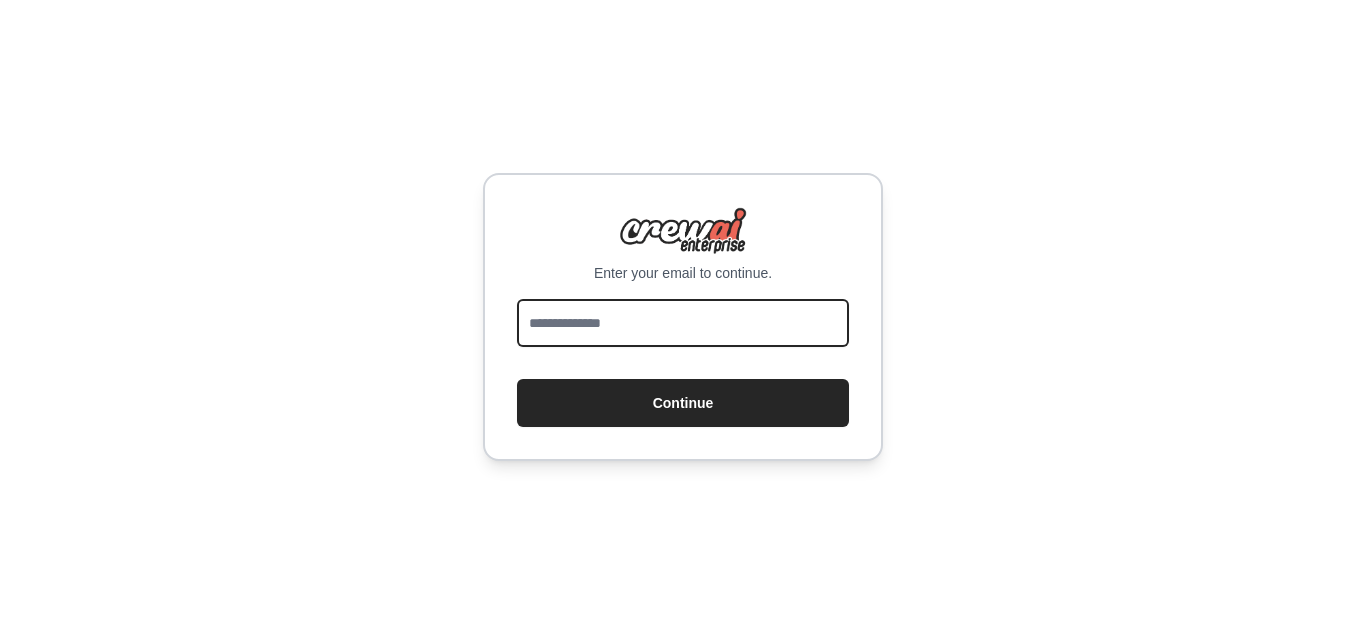 click at bounding box center [683, 323] 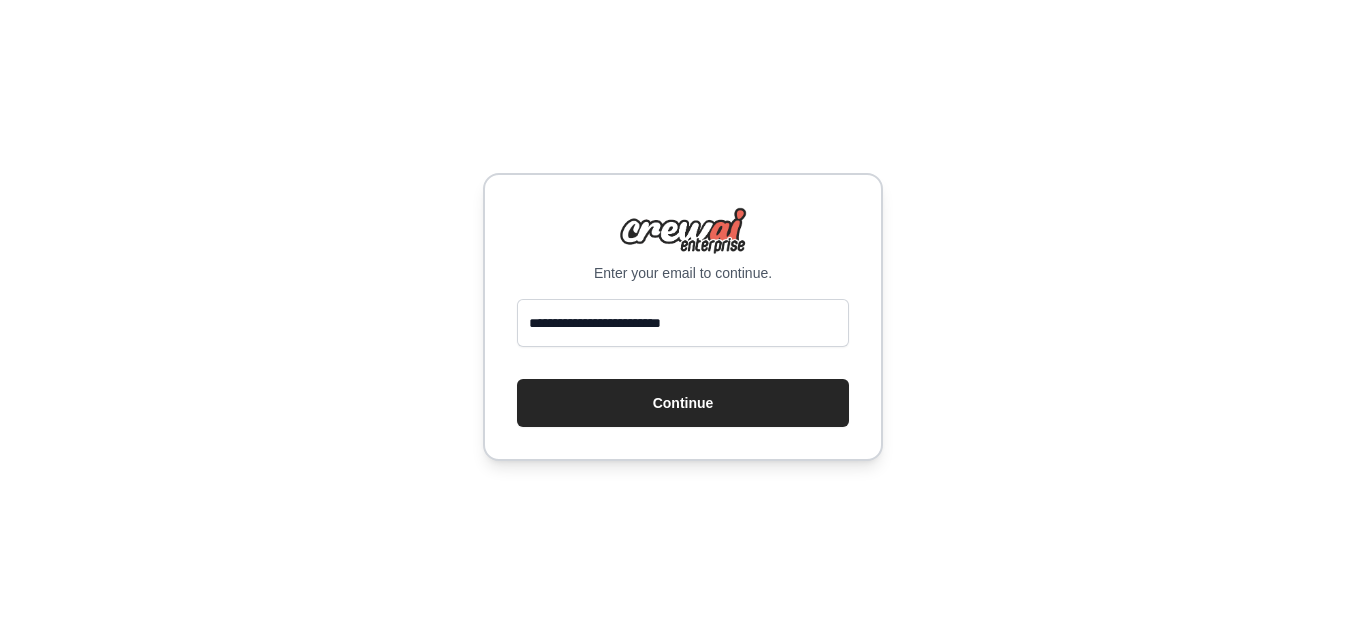 click on "**********" at bounding box center (683, 317) 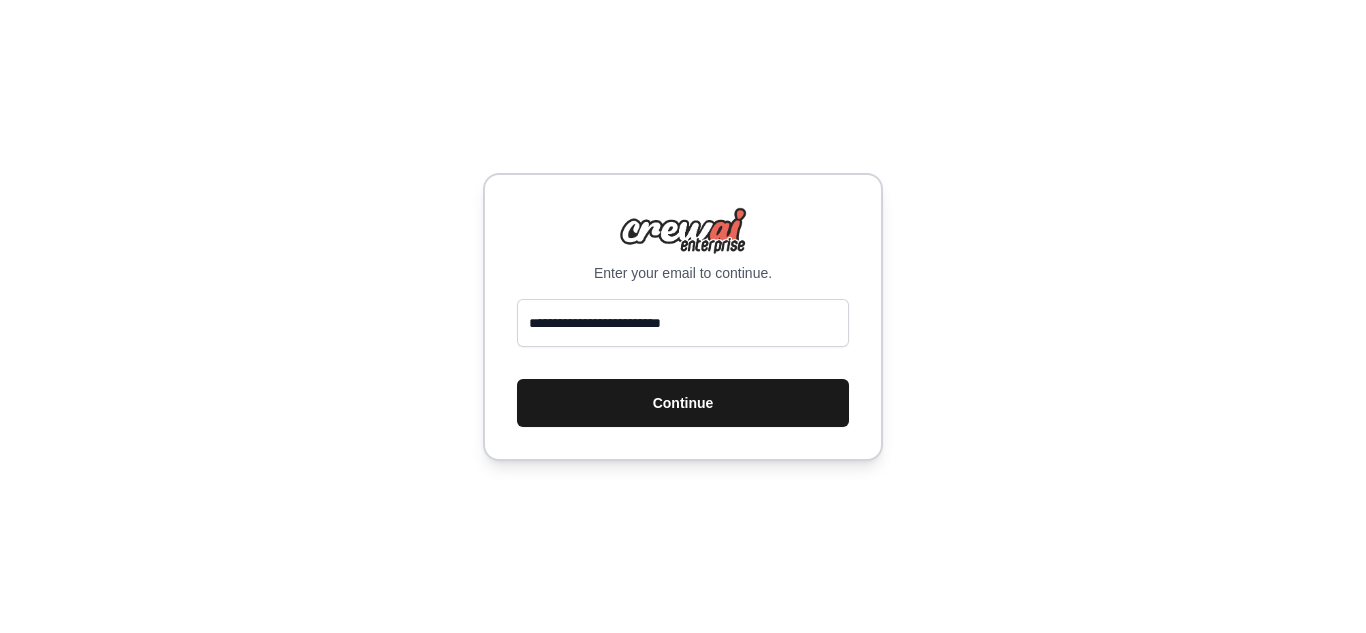click on "Continue" at bounding box center [683, 403] 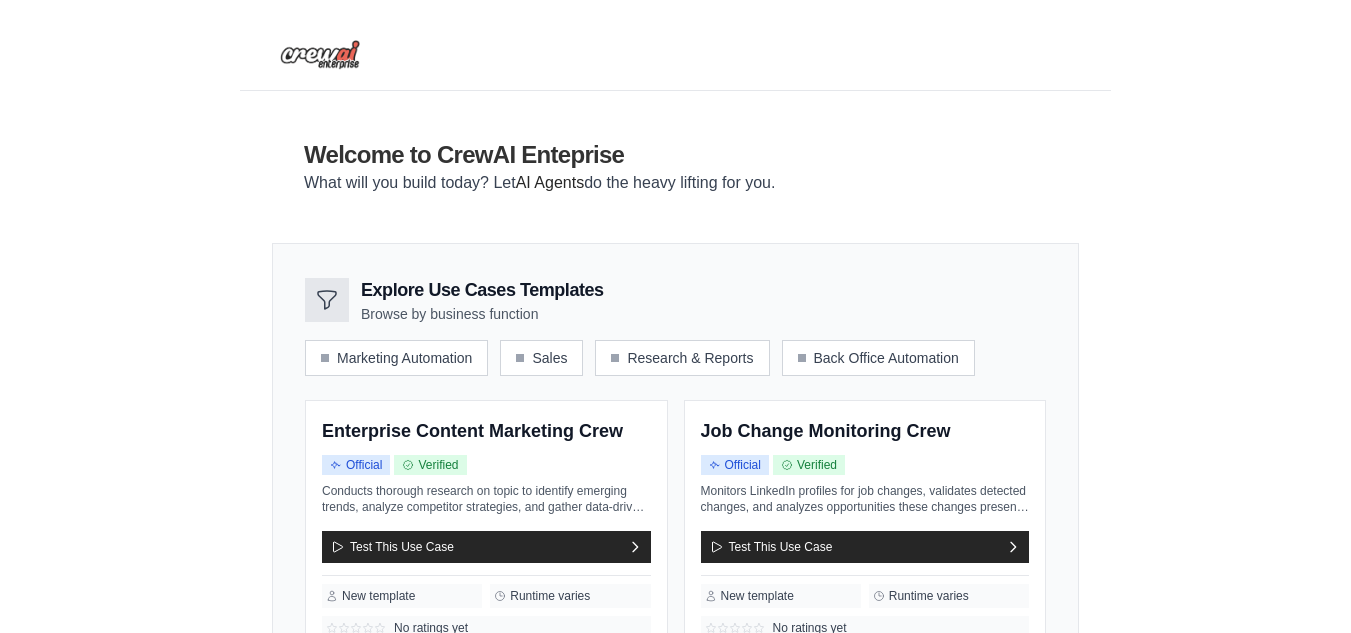 scroll, scrollTop: 0, scrollLeft: 0, axis: both 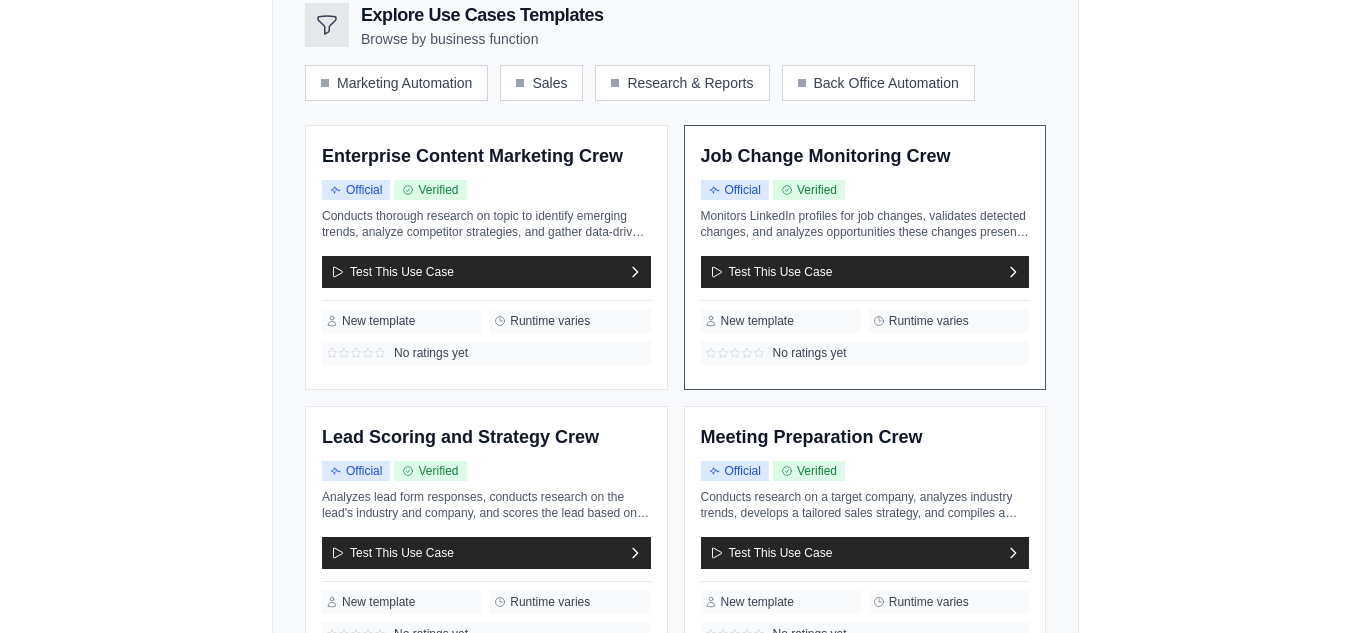 click on "Monitors LinkedIn profiles for job changes, validates detected changes, and analyzes opportunities these changes present for selling the product. Outputs include a list of validated job changes and actionable recommendations for the sales team to leverage these changes in their outreach." at bounding box center [865, 224] 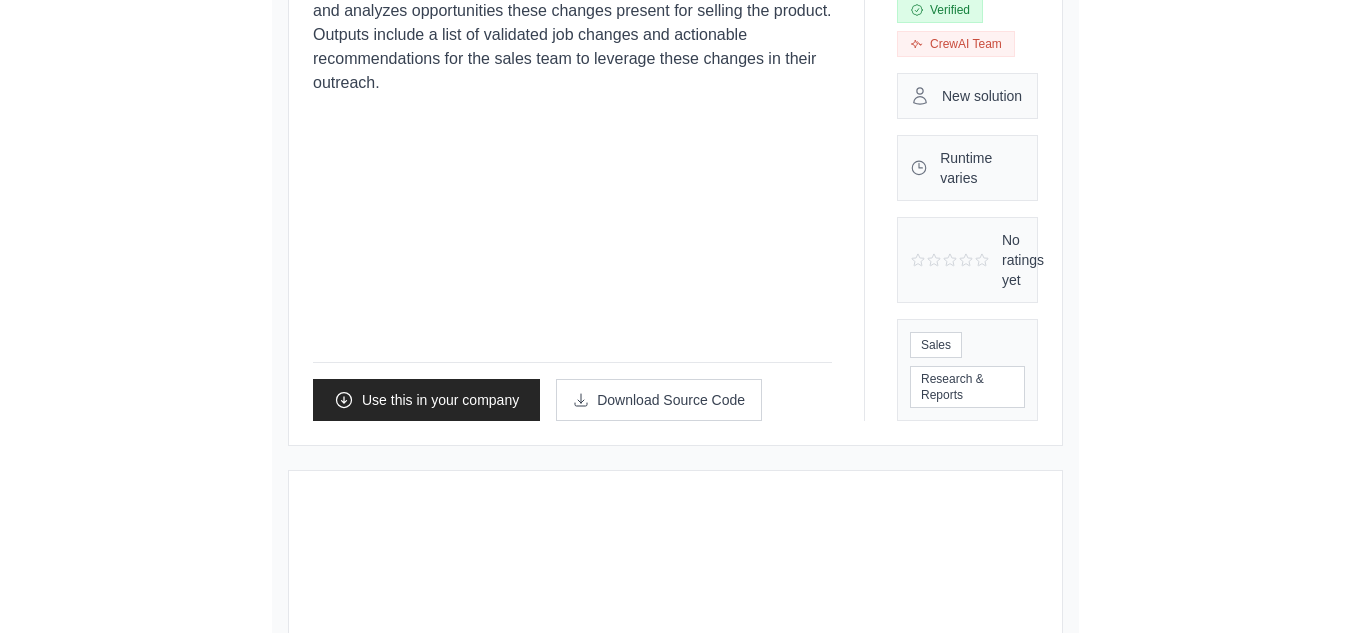scroll, scrollTop: 0, scrollLeft: 0, axis: both 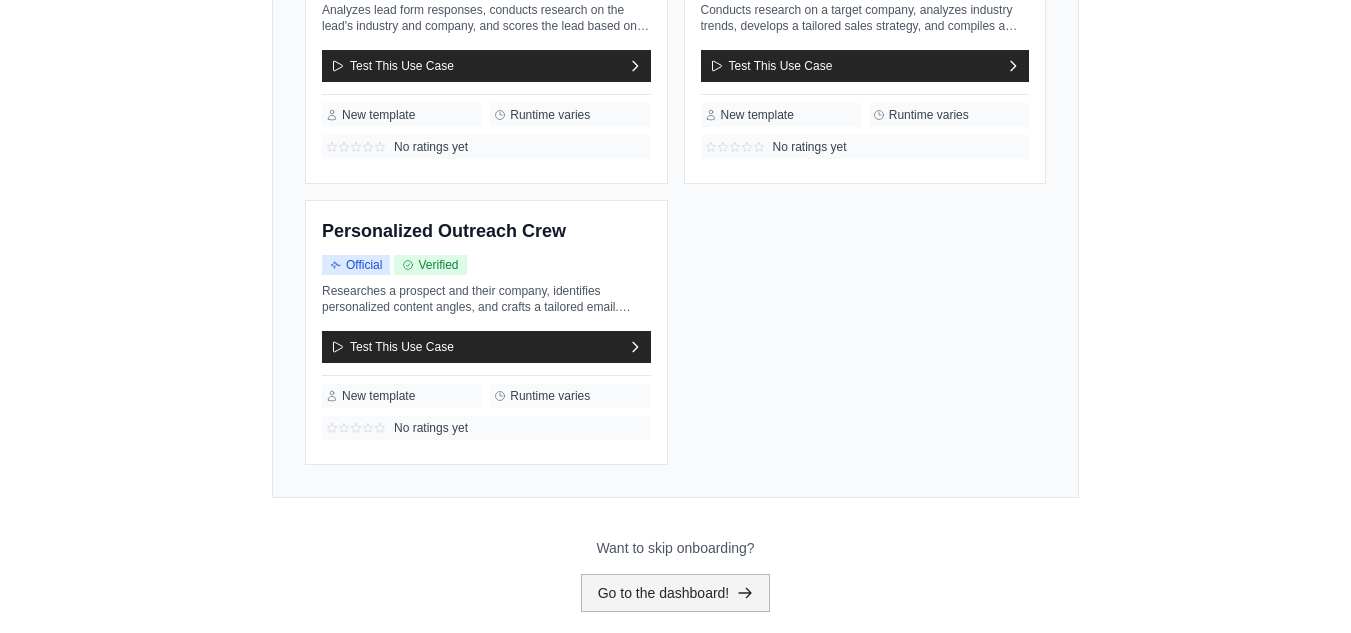 click 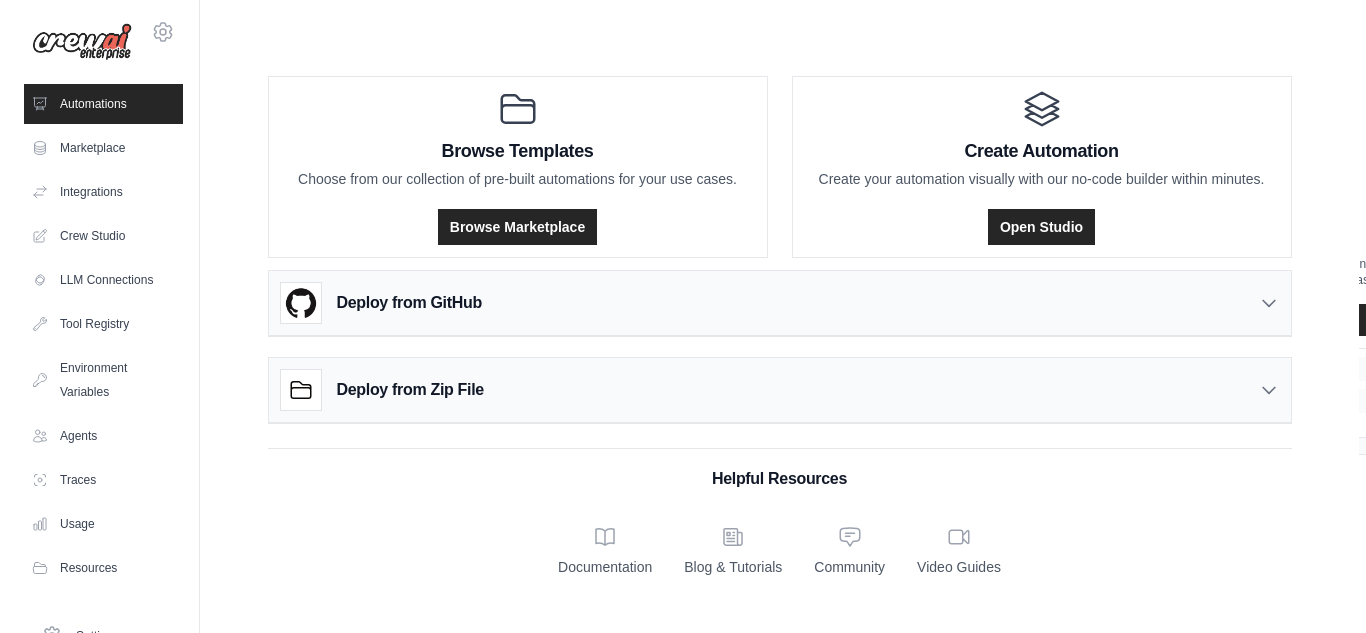 scroll, scrollTop: 0, scrollLeft: 0, axis: both 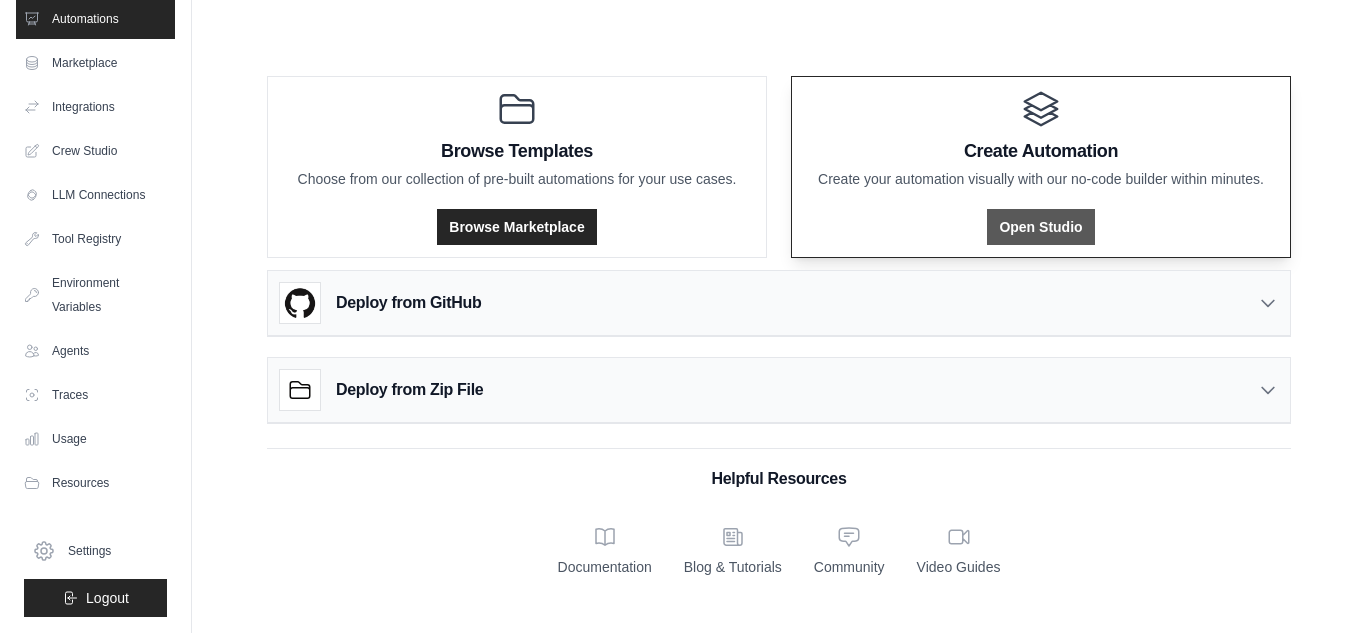 click on "Open Studio" at bounding box center [1040, 227] 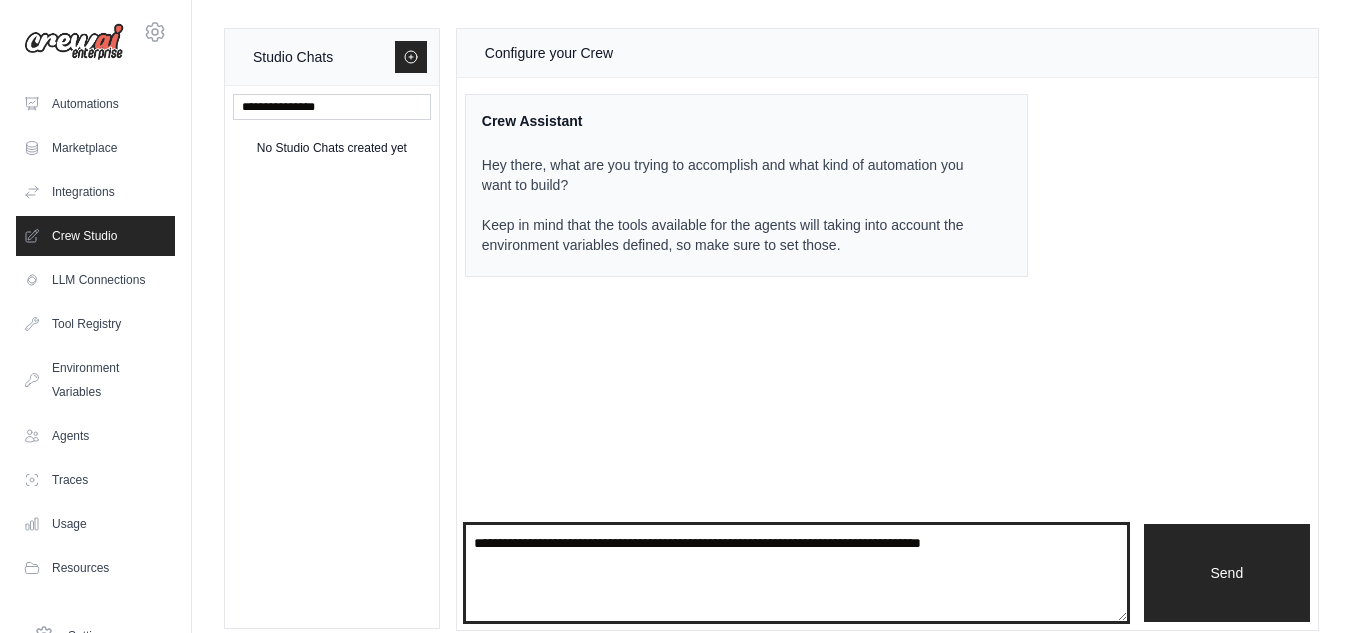 click at bounding box center (796, 573) 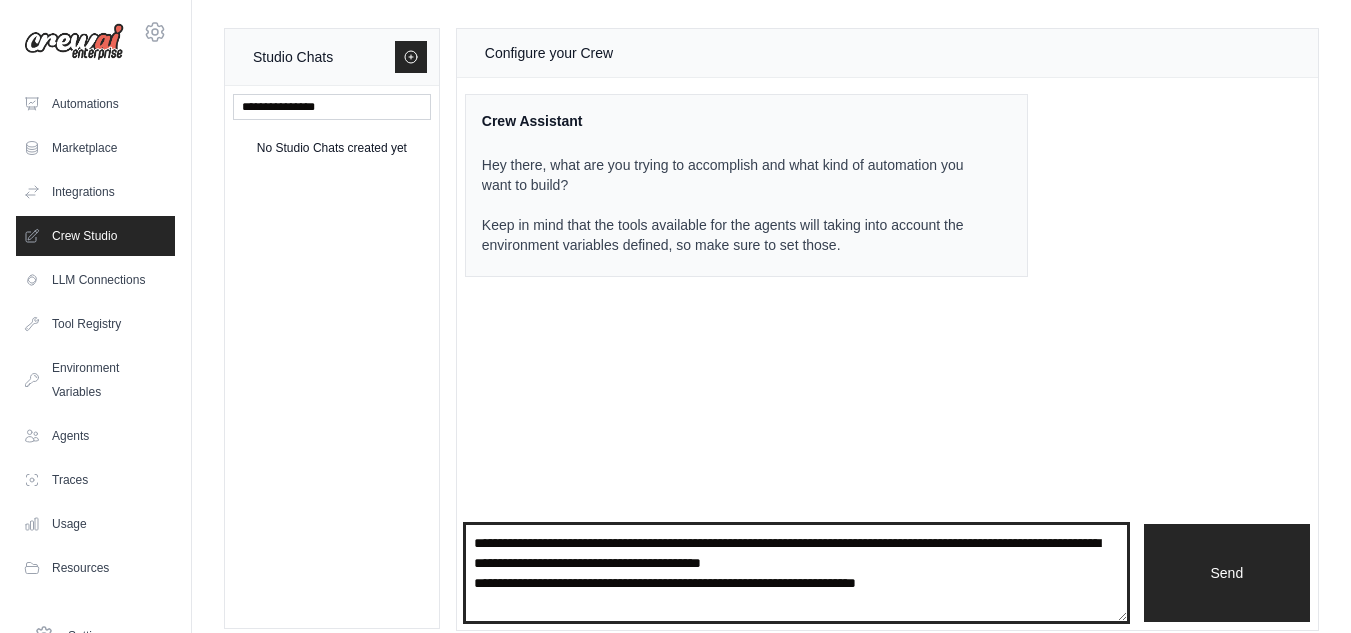 type on "**********" 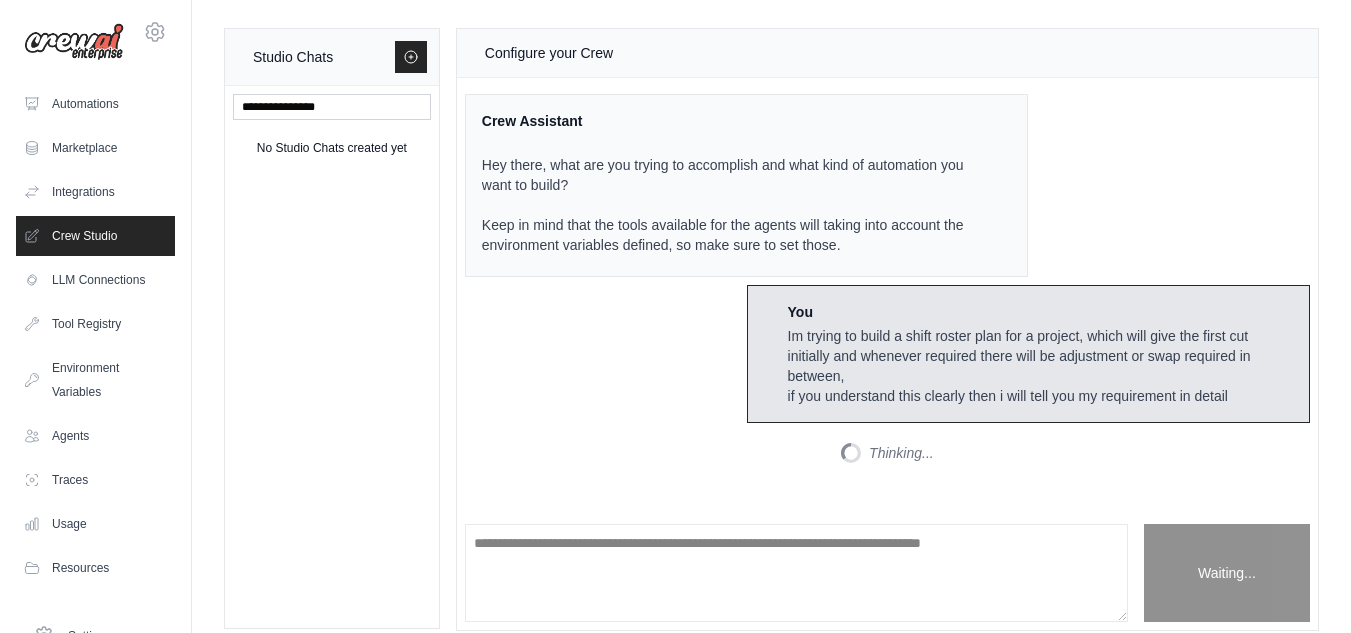 scroll, scrollTop: 126, scrollLeft: 0, axis: vertical 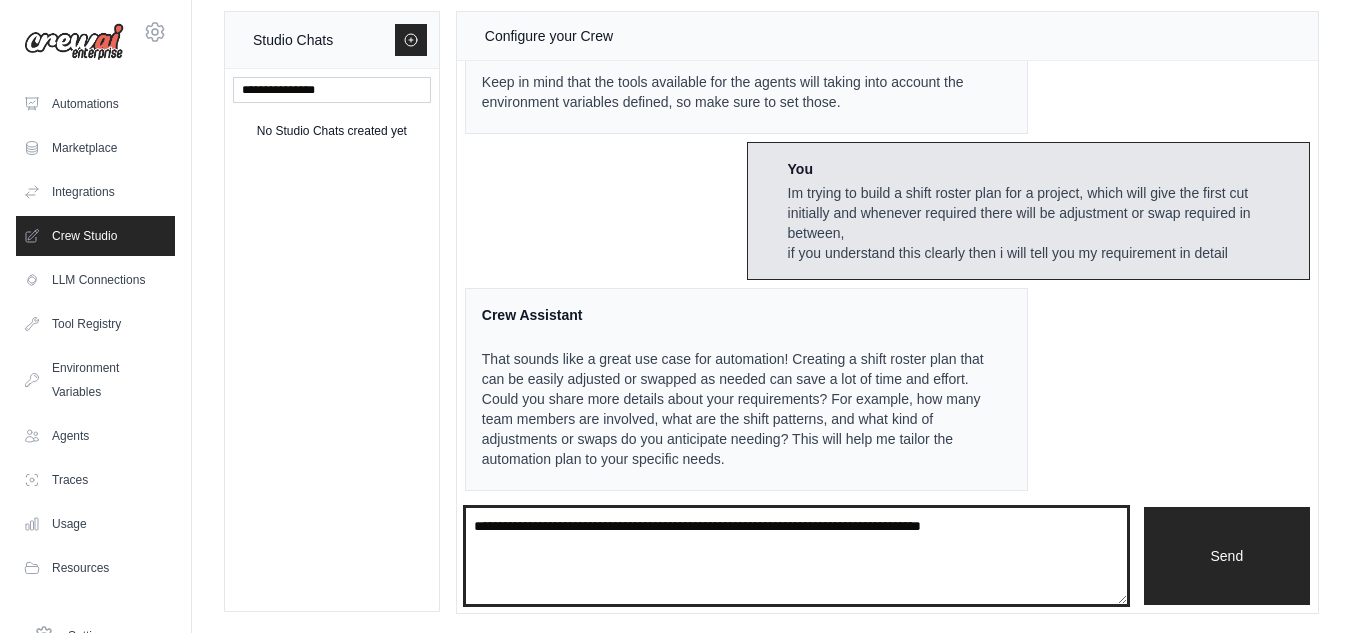 click at bounding box center [796, 556] 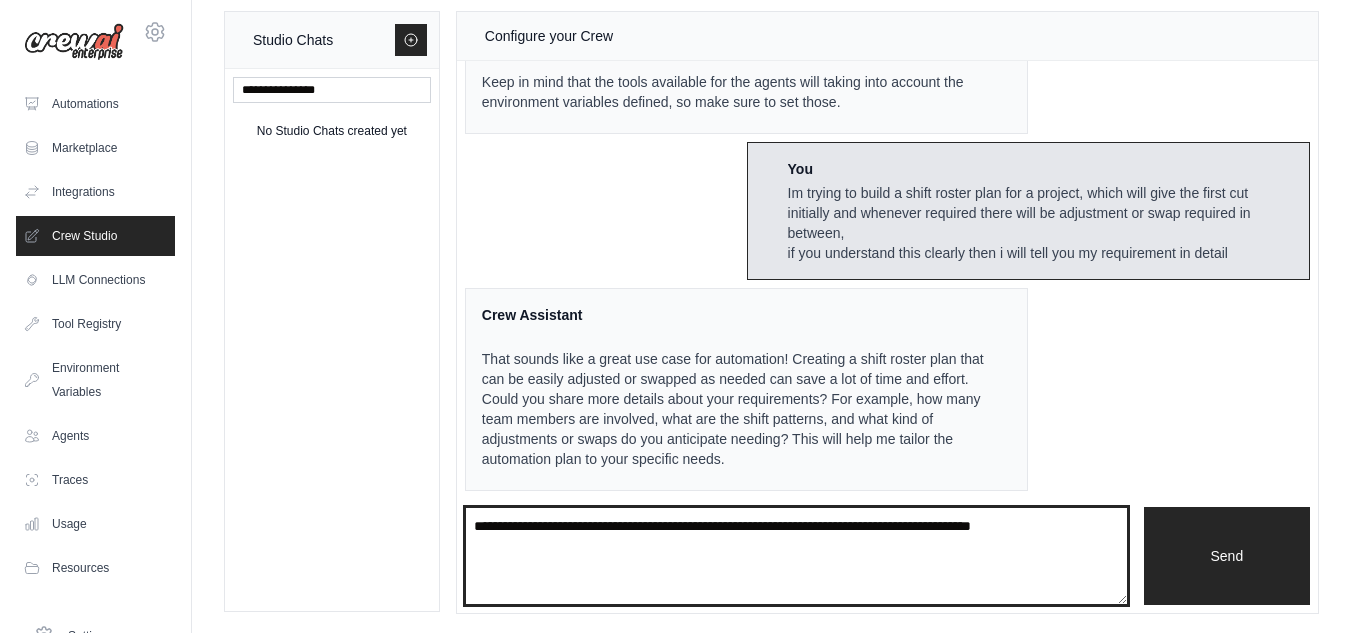 paste on "**********" 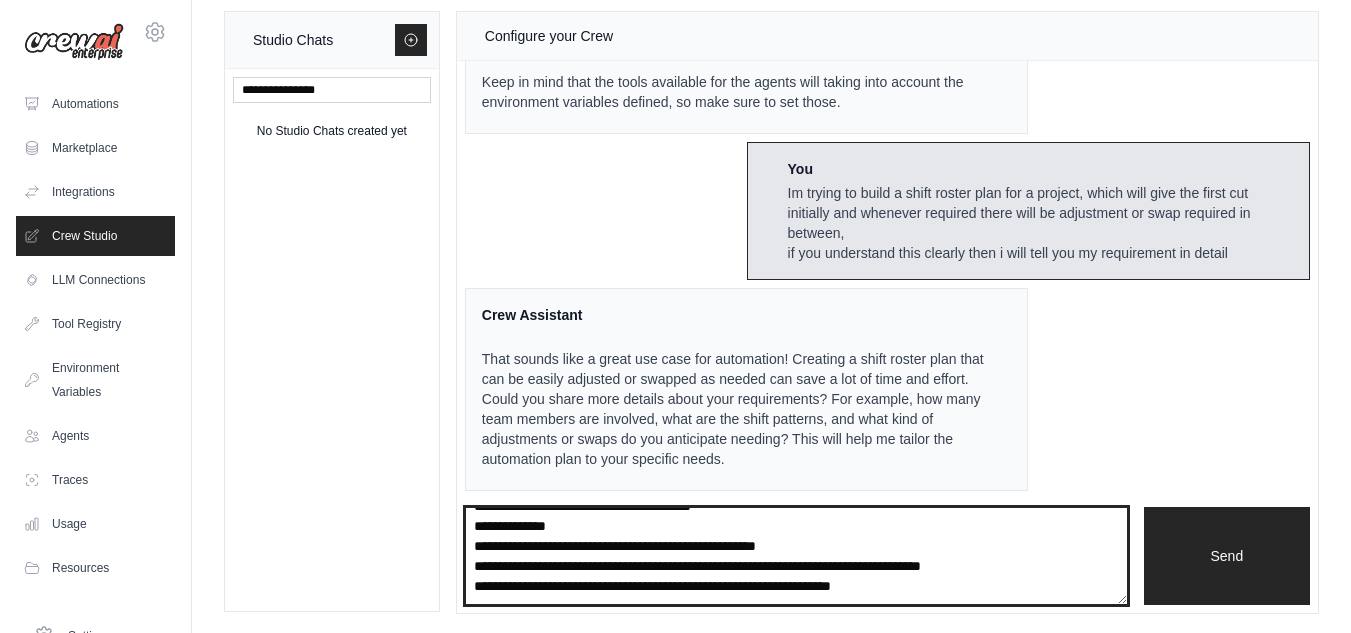 scroll, scrollTop: 159, scrollLeft: 0, axis: vertical 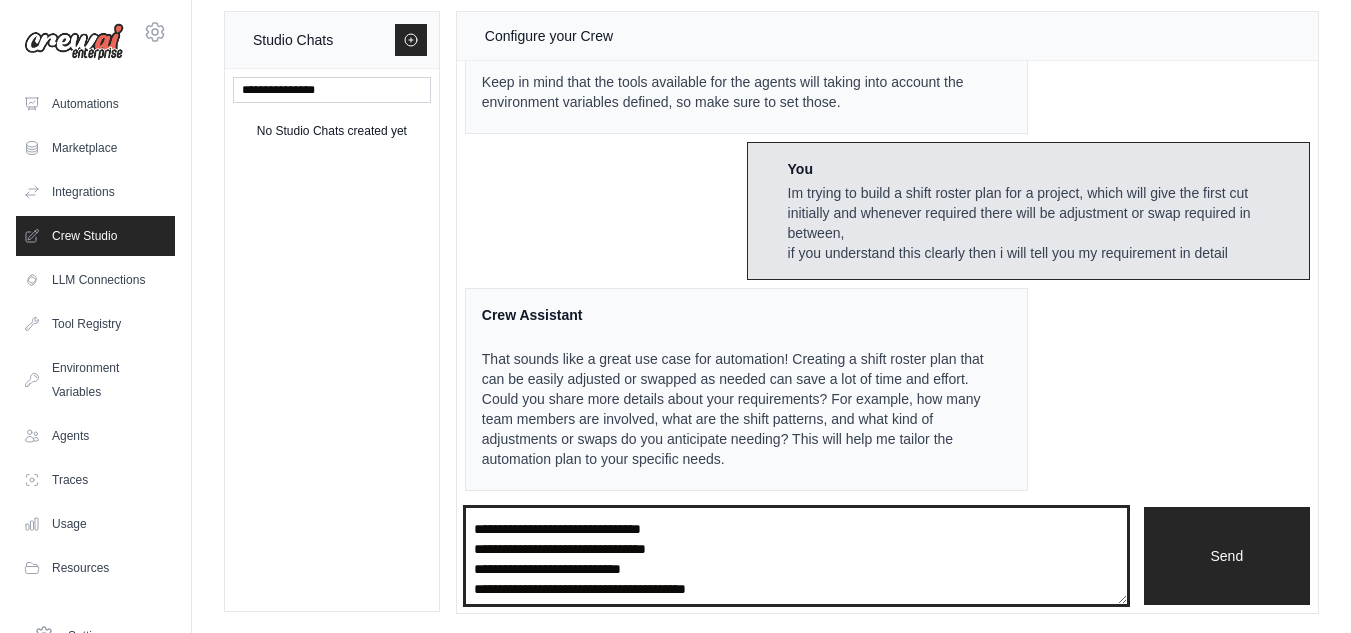 click on "**********" at bounding box center [796, 556] 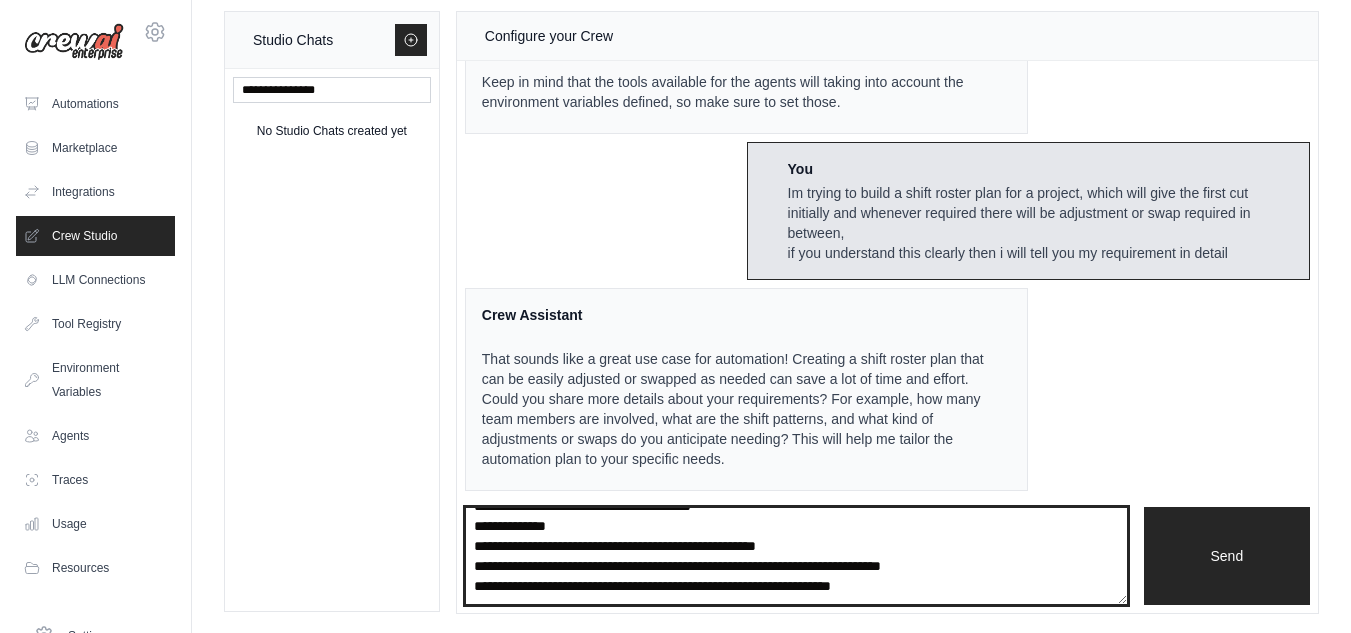 scroll, scrollTop: 180, scrollLeft: 0, axis: vertical 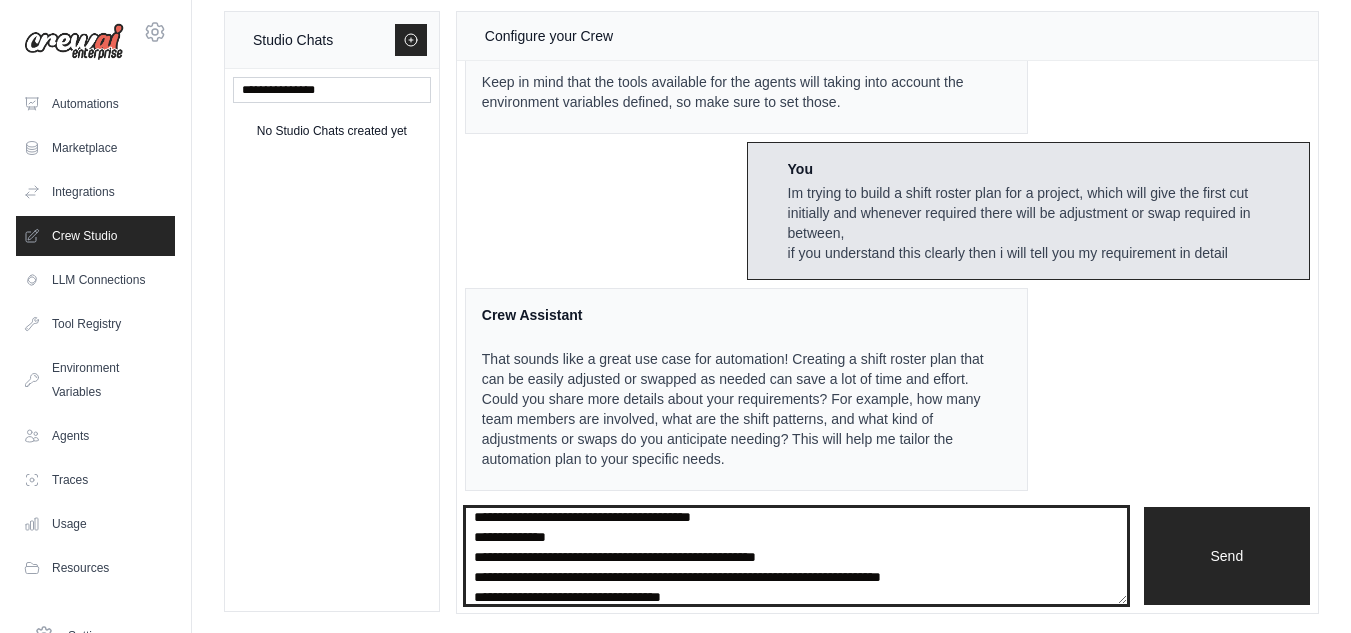 click on "**********" at bounding box center [796, 556] 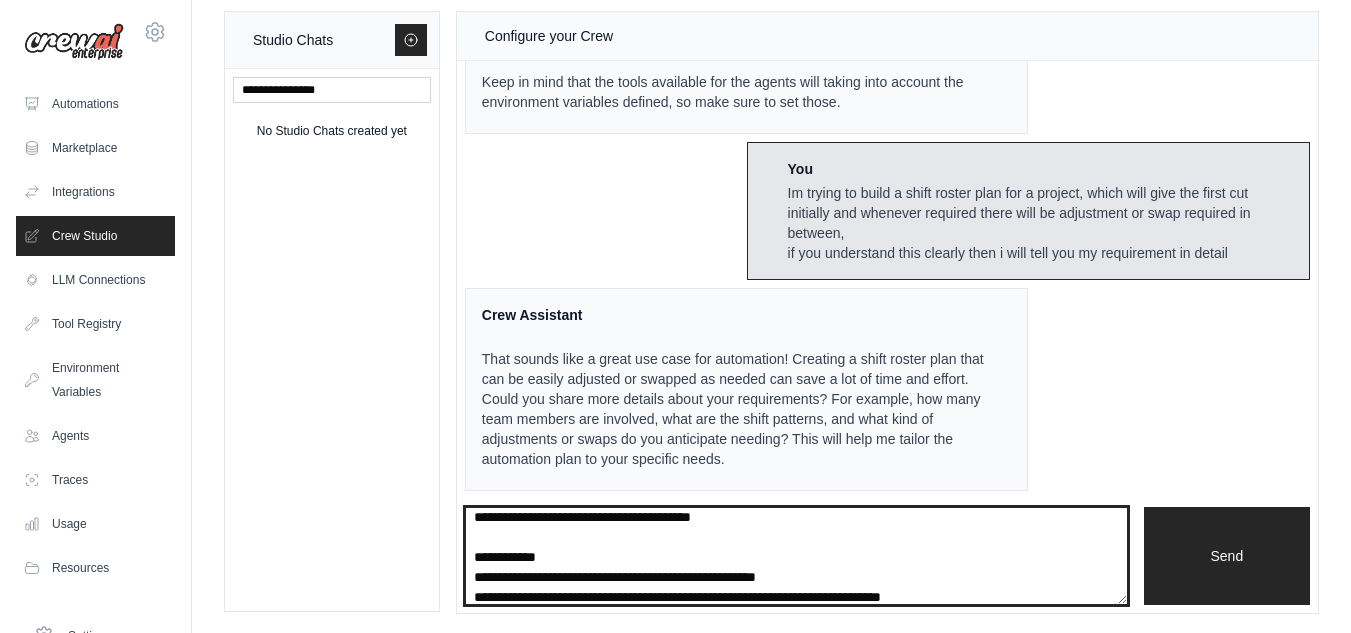 scroll, scrollTop: 200, scrollLeft: 0, axis: vertical 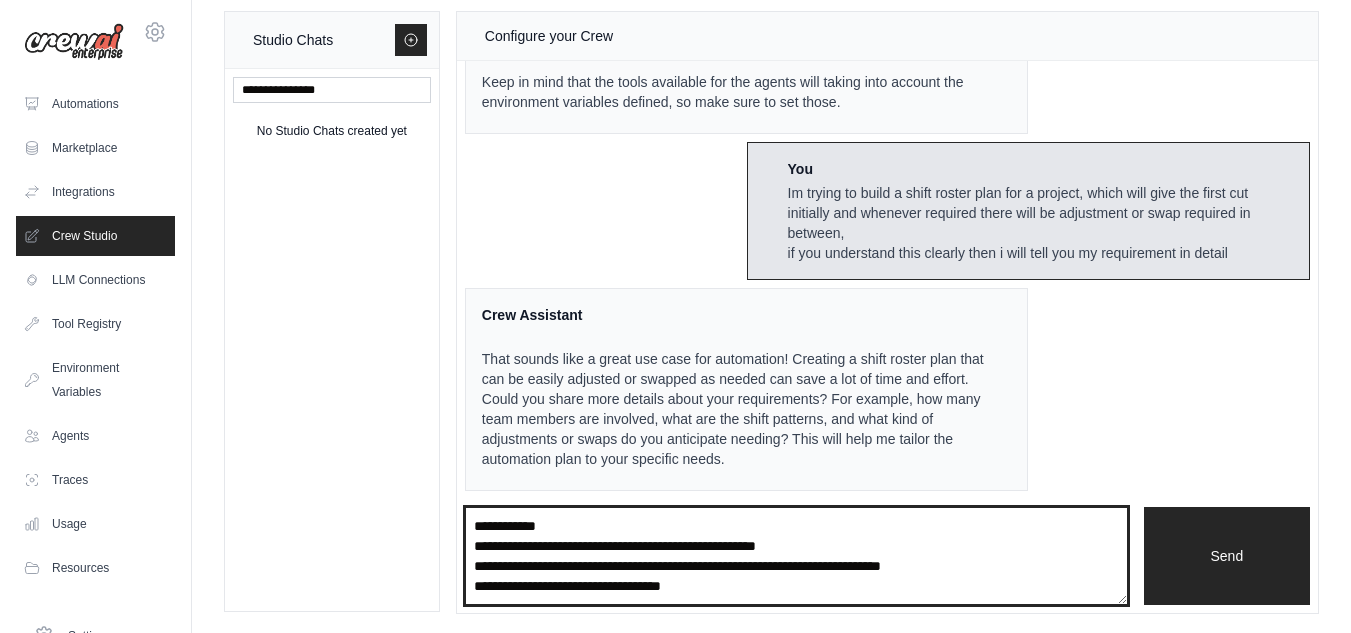 click on "**********" at bounding box center [796, 556] 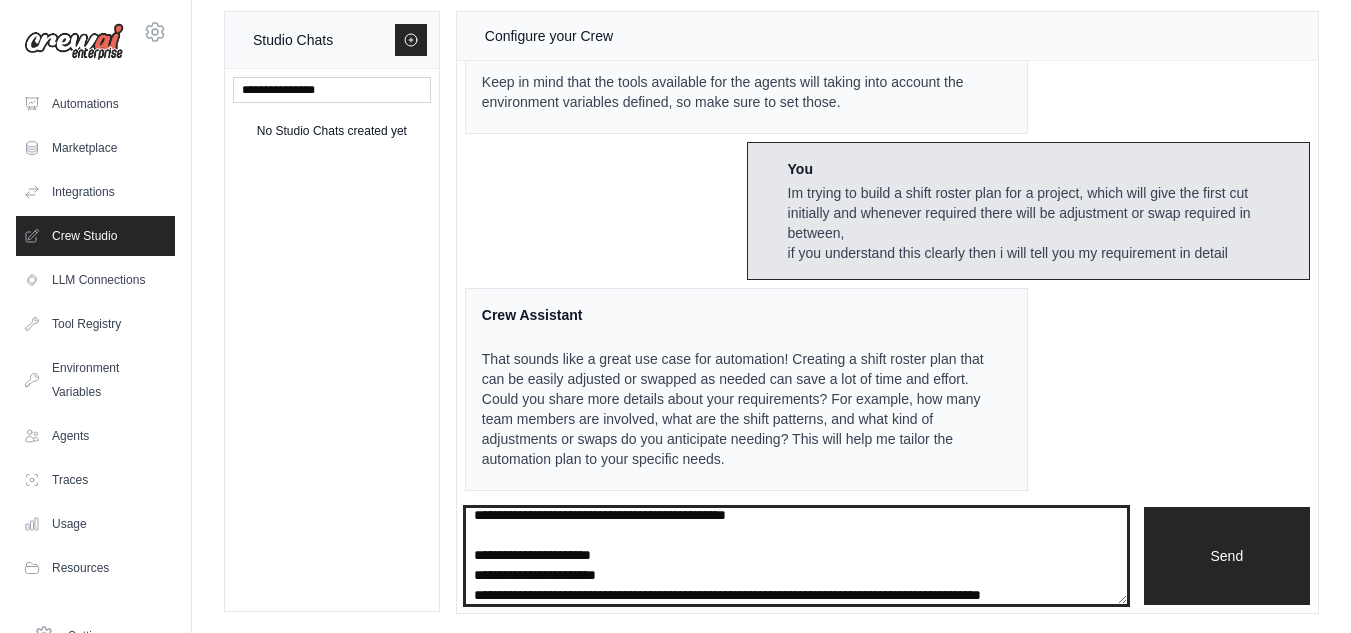 scroll, scrollTop: 291, scrollLeft: 0, axis: vertical 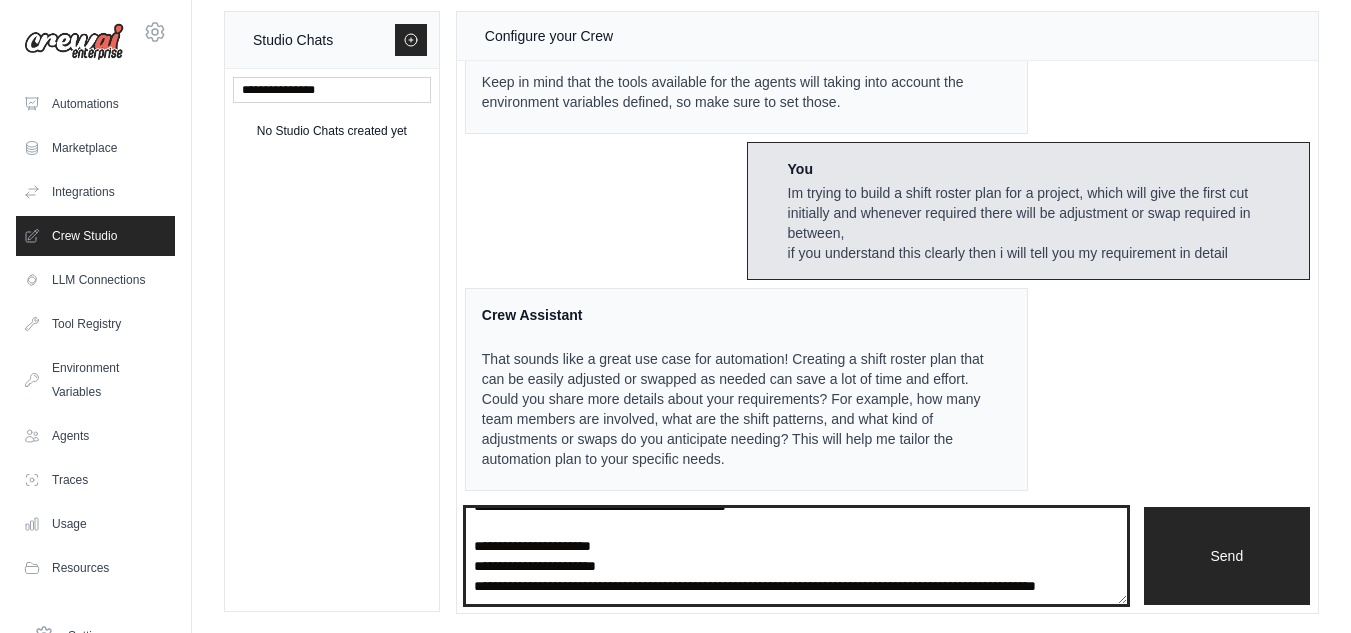 click on "**********" at bounding box center [796, 556] 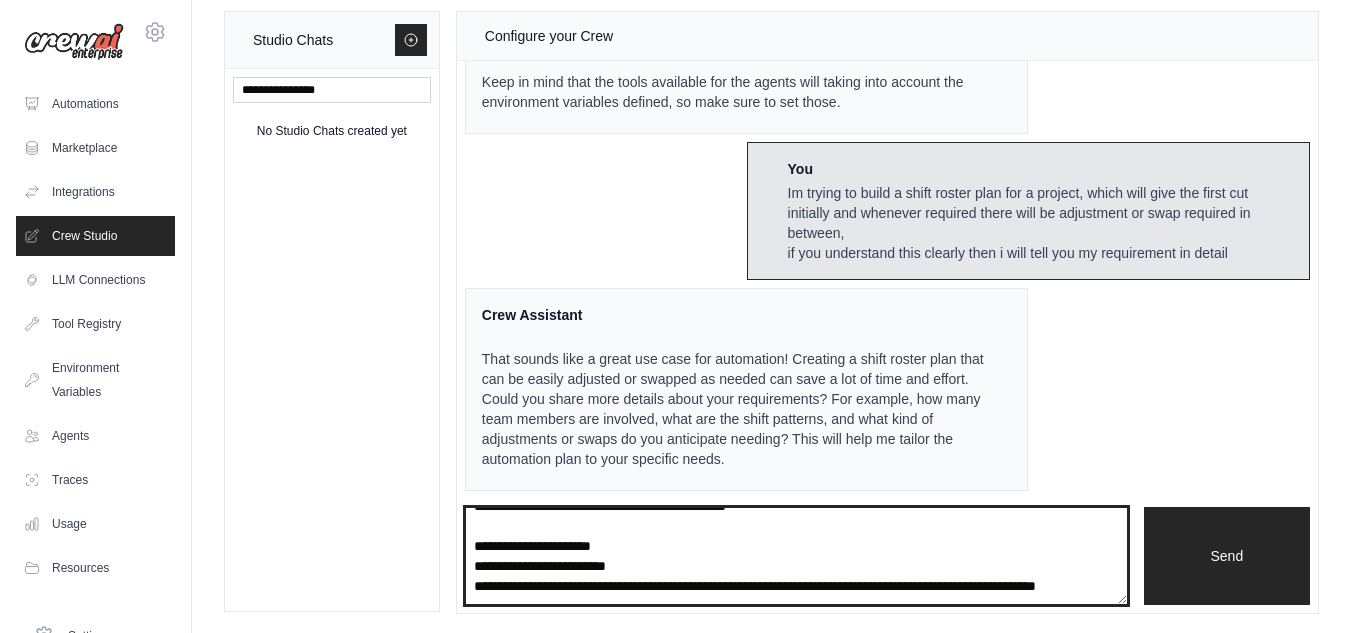 click on "**********" at bounding box center (796, 556) 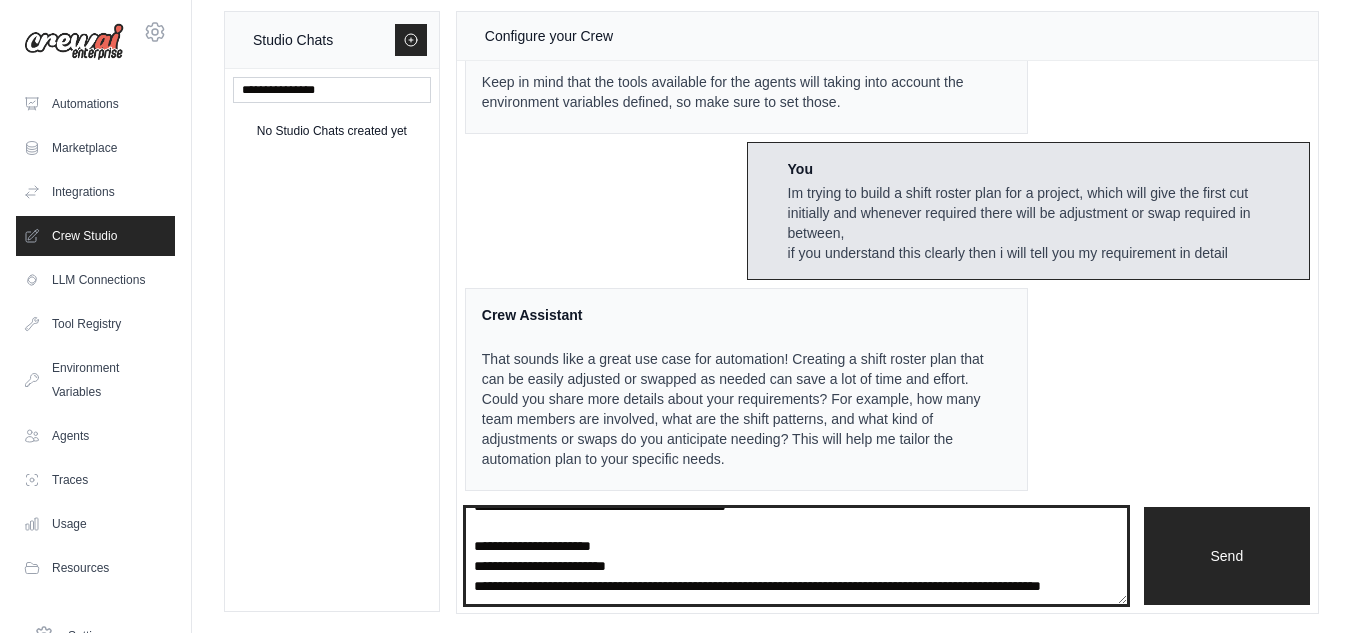 scroll, scrollTop: 311, scrollLeft: 0, axis: vertical 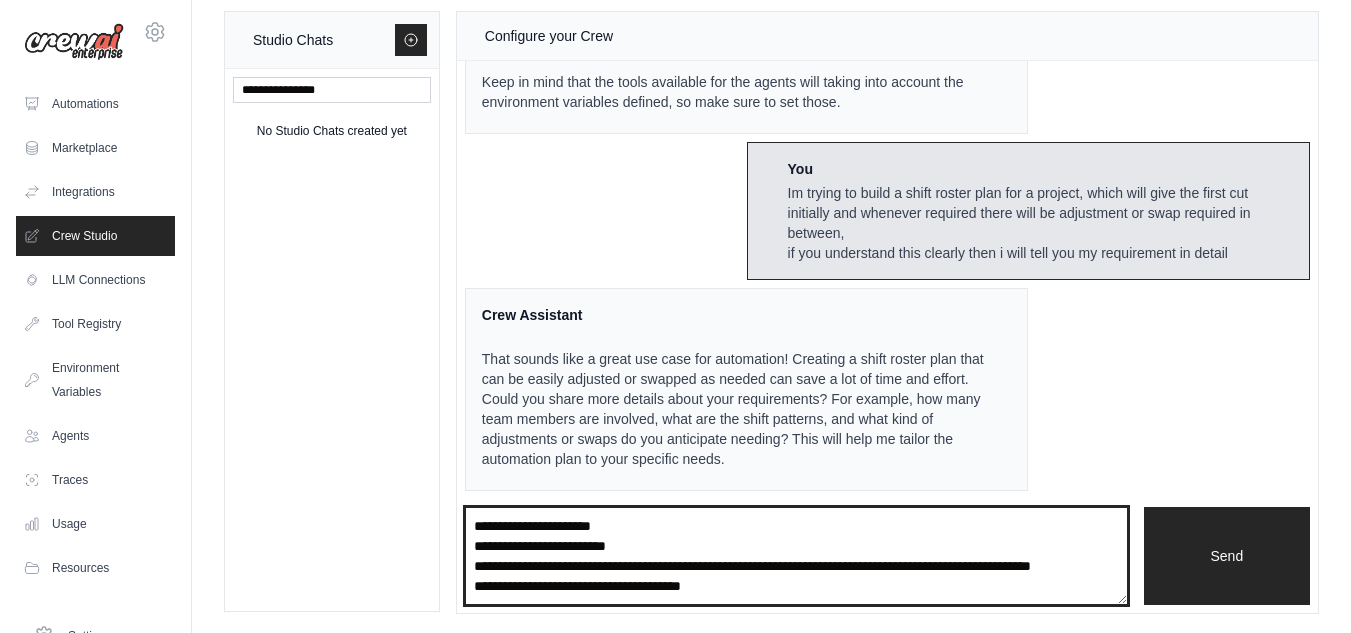 click on "**********" at bounding box center (796, 556) 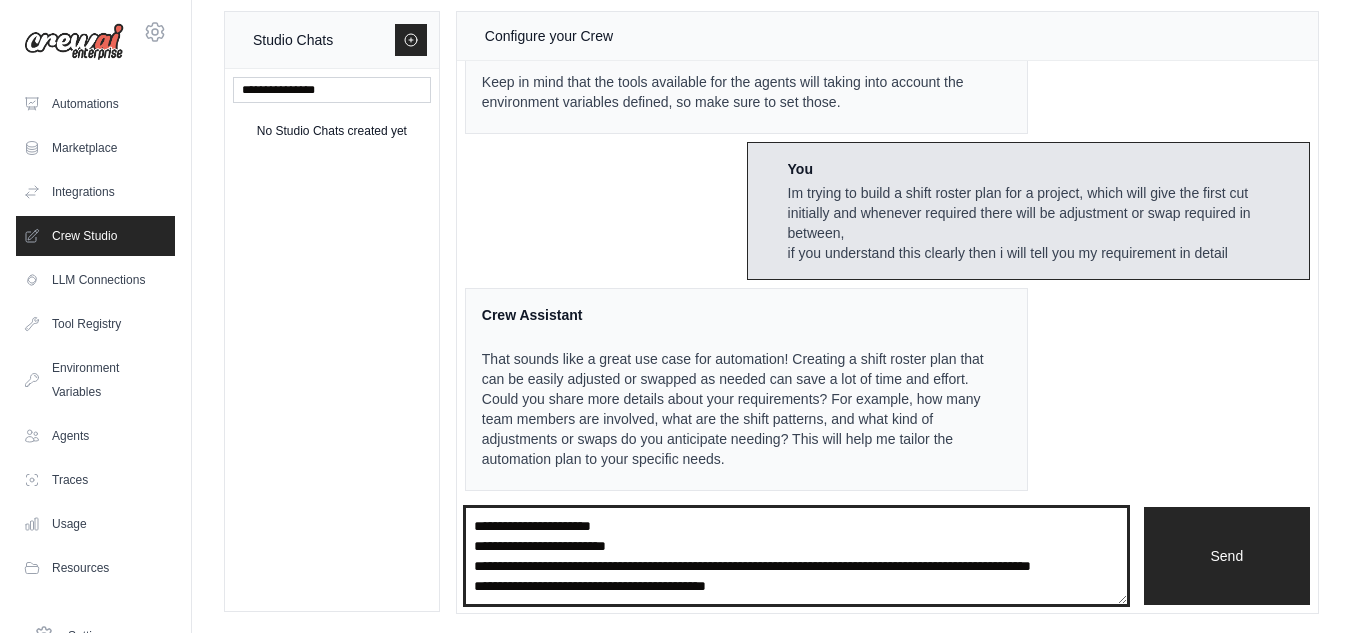 click on "**********" at bounding box center (796, 556) 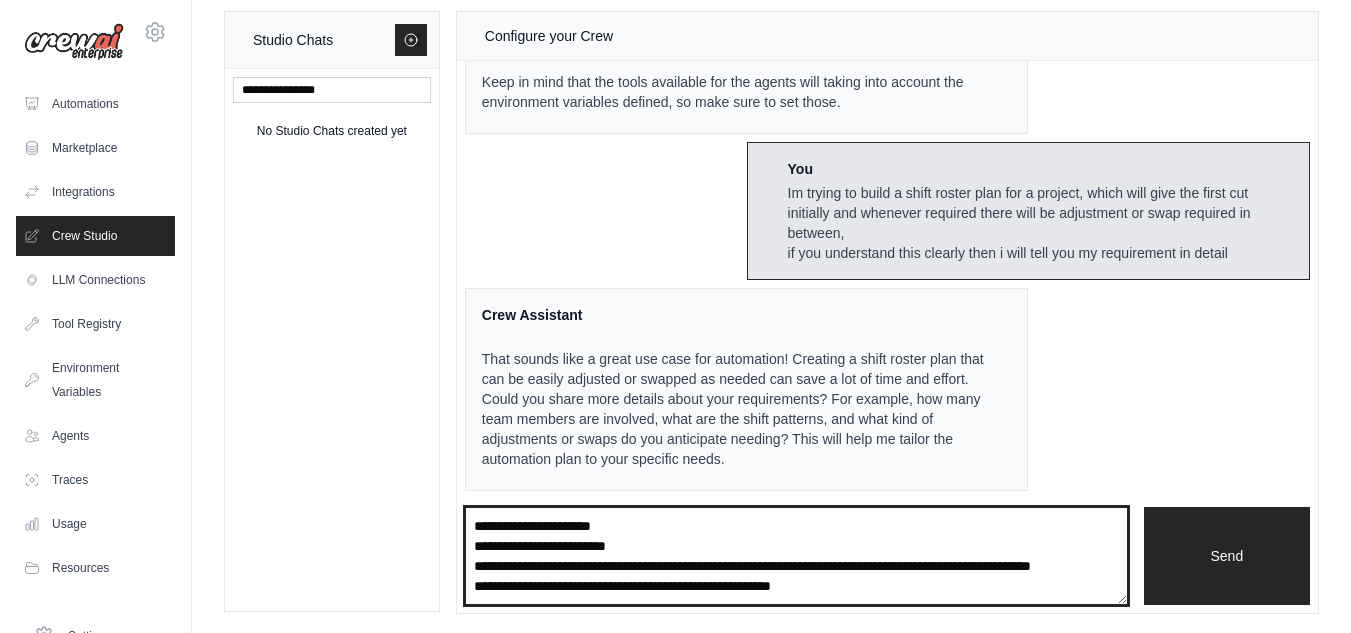 type on "**********" 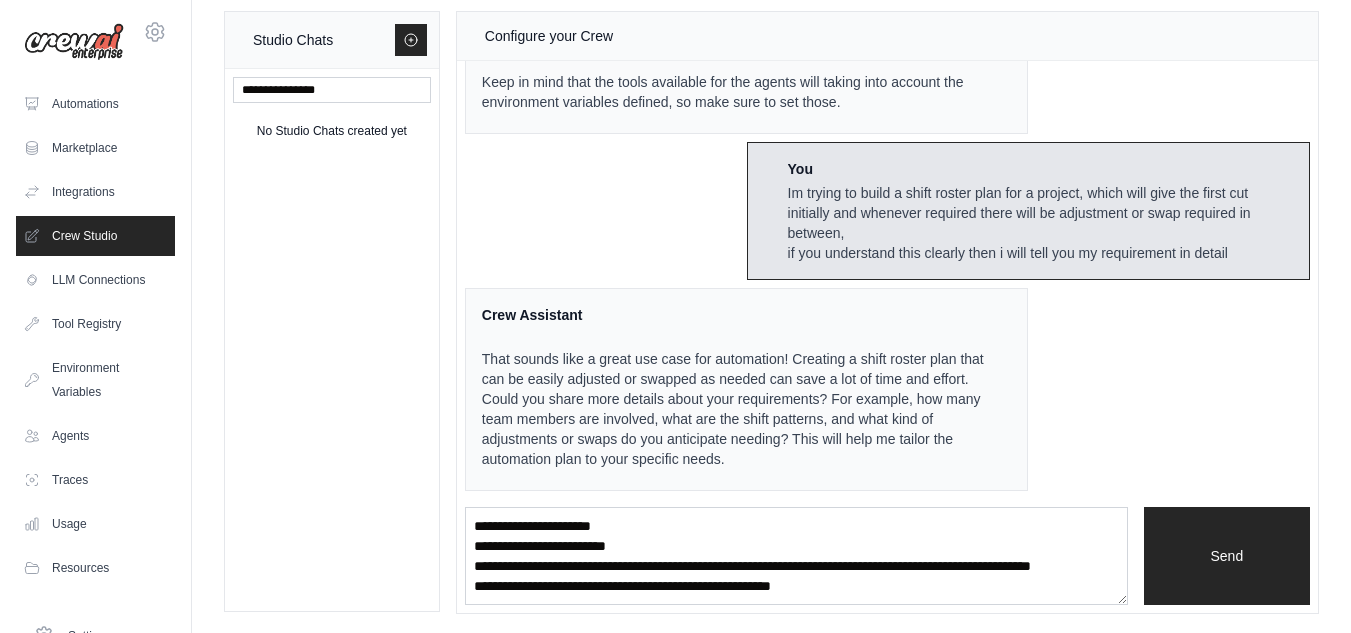 type 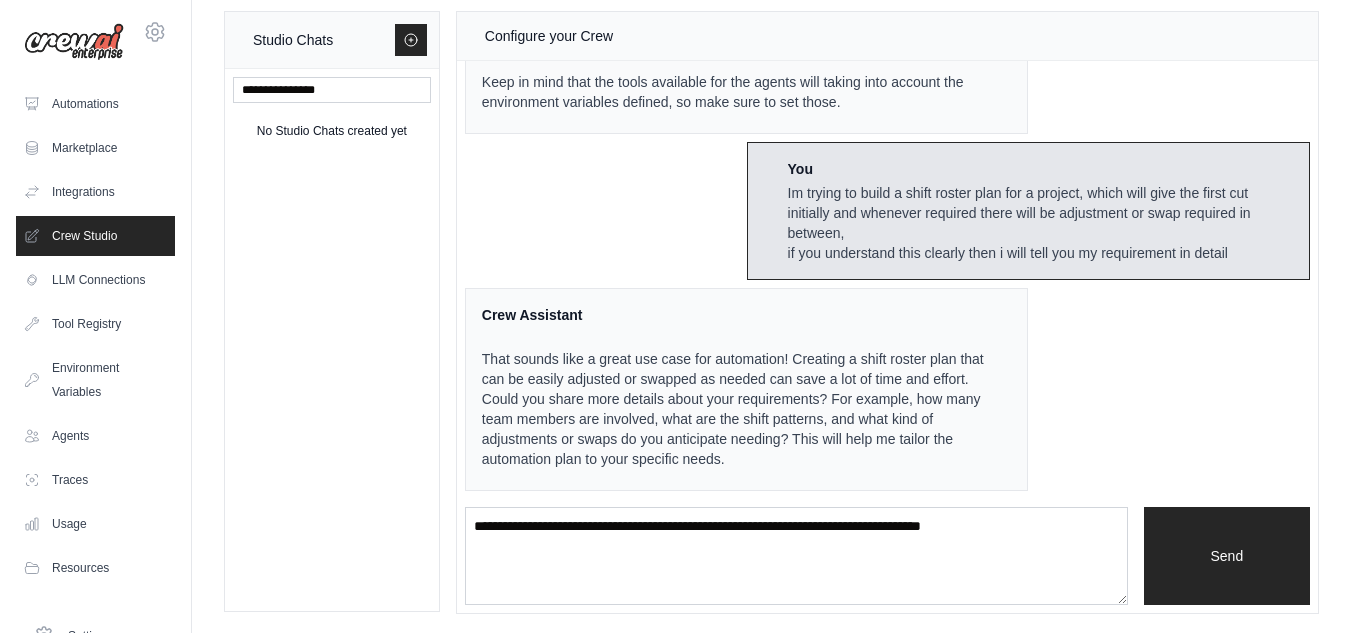 scroll, scrollTop: 0, scrollLeft: 0, axis: both 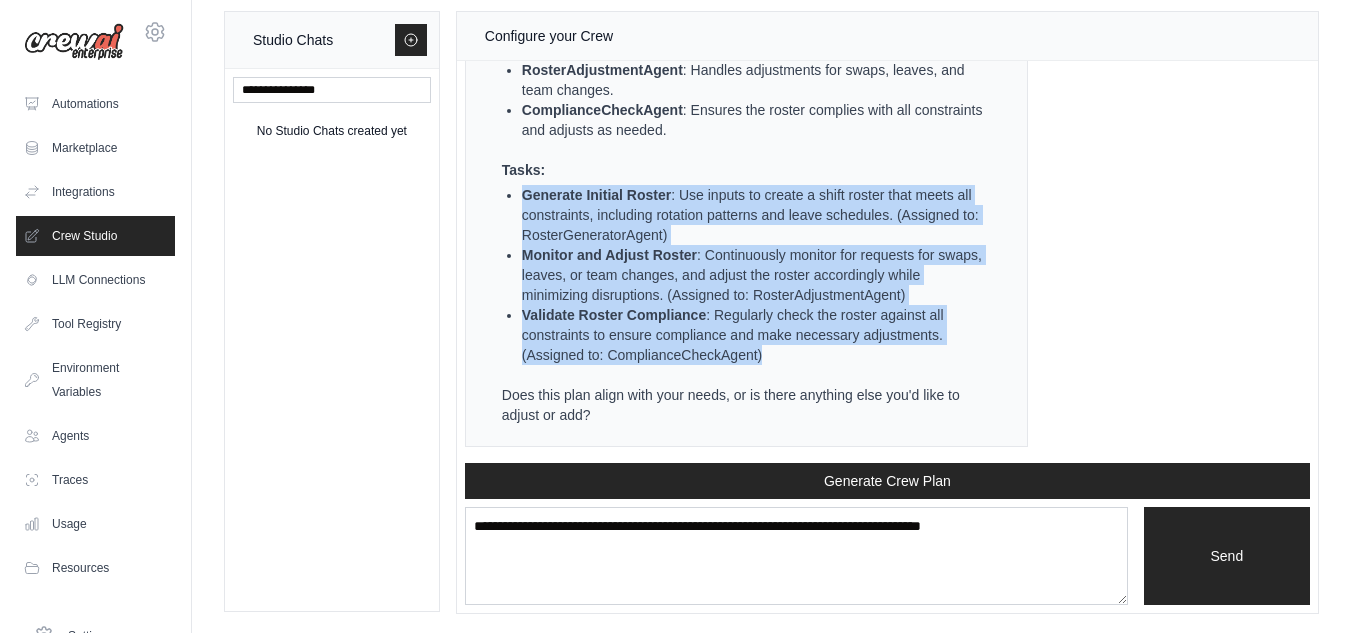 drag, startPoint x: 525, startPoint y: 202, endPoint x: 843, endPoint y: 359, distance: 354.6449 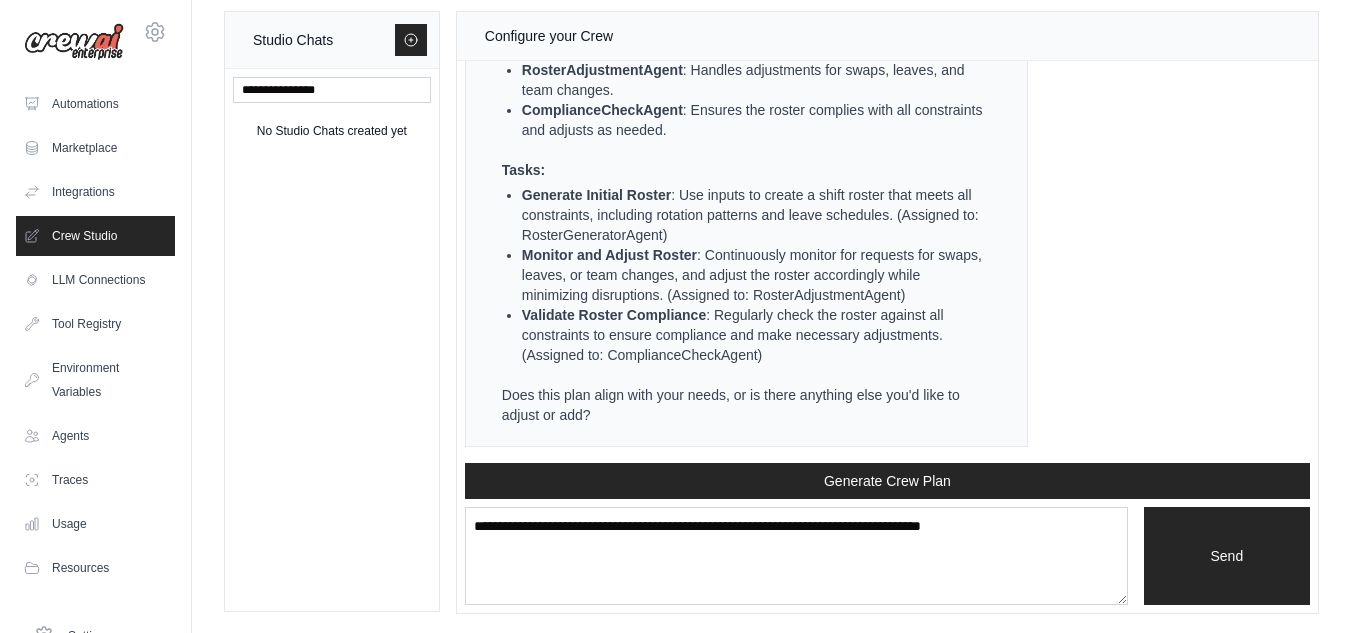 scroll, scrollTop: 18, scrollLeft: 0, axis: vertical 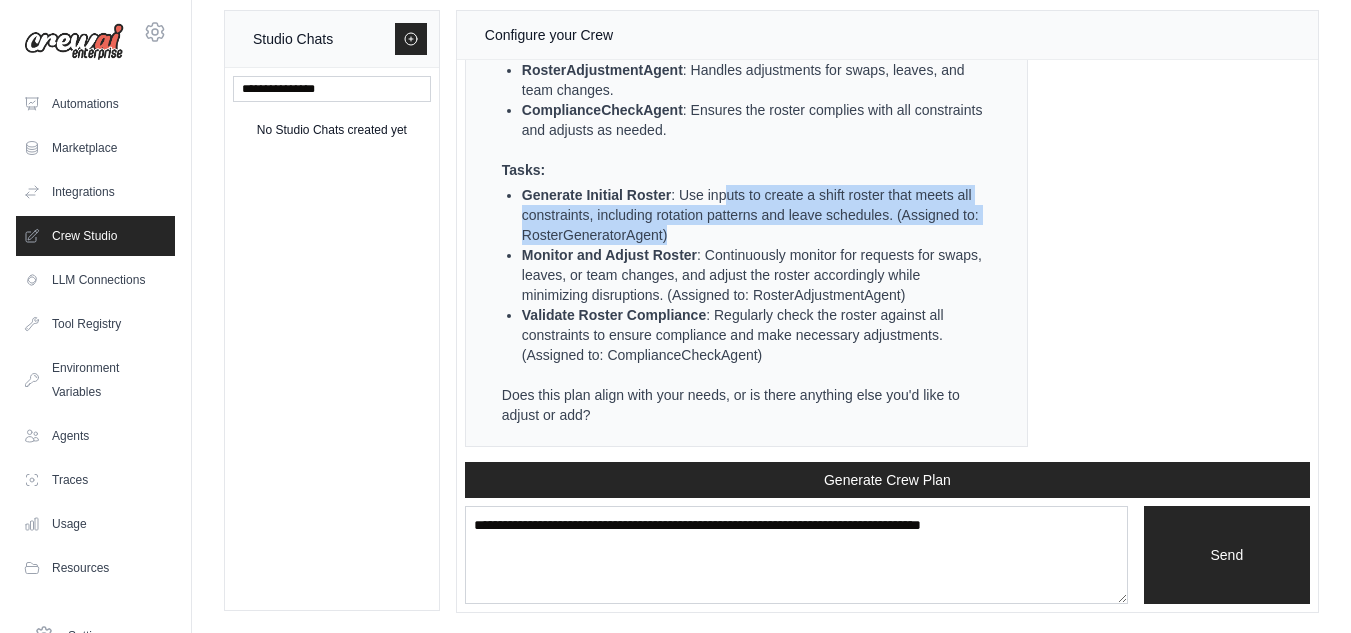 drag, startPoint x: 725, startPoint y: 197, endPoint x: 866, endPoint y: 235, distance: 146.03082 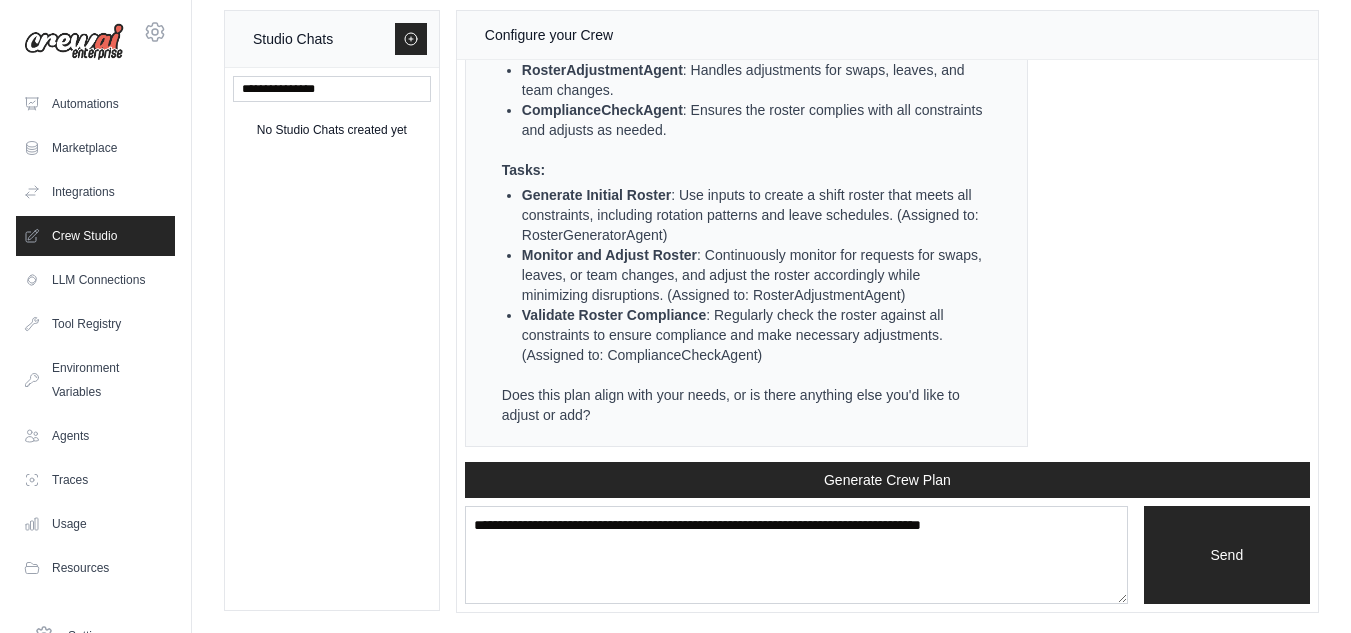 click on "Generate Initial Roster : Use inputs to create a shift roster that meets all constraints, including rotation patterns and leave schedules. (Assigned to: RosterGeneratorAgent)" at bounding box center (754, 215) 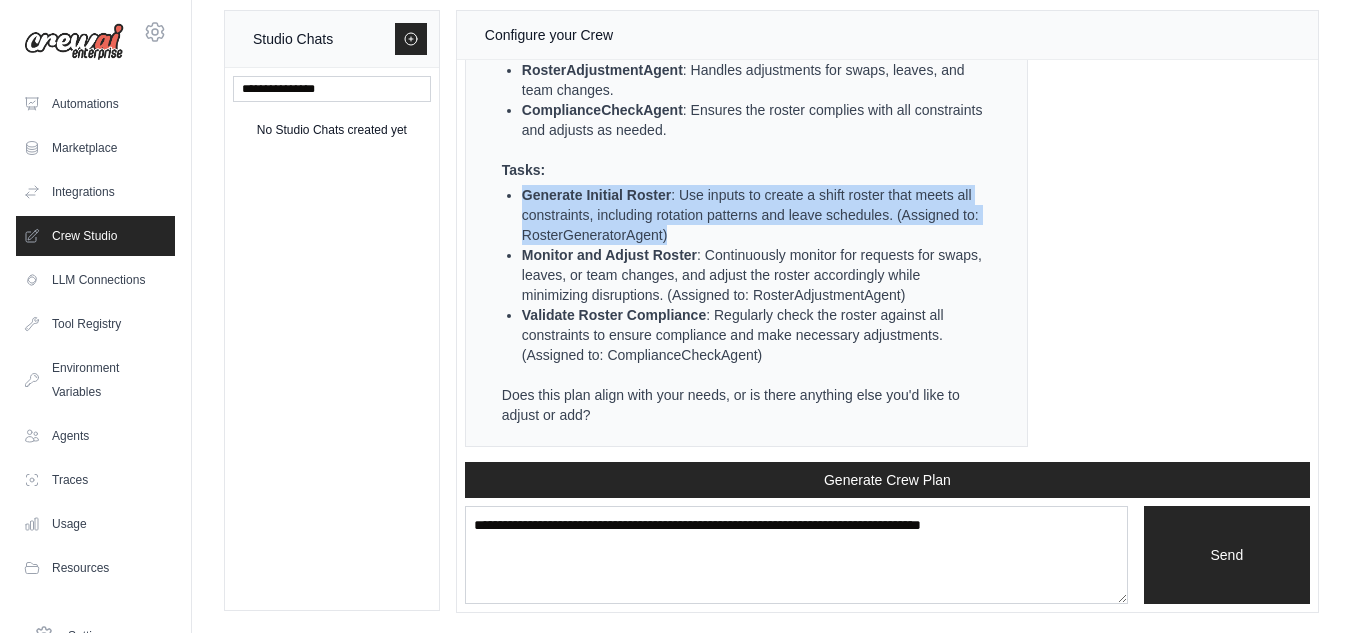 click on "Generate Initial Roster : Use inputs to create a shift roster that meets all constraints, including rotation patterns and leave schedules. (Assigned to: RosterGeneratorAgent)" at bounding box center (754, 215) 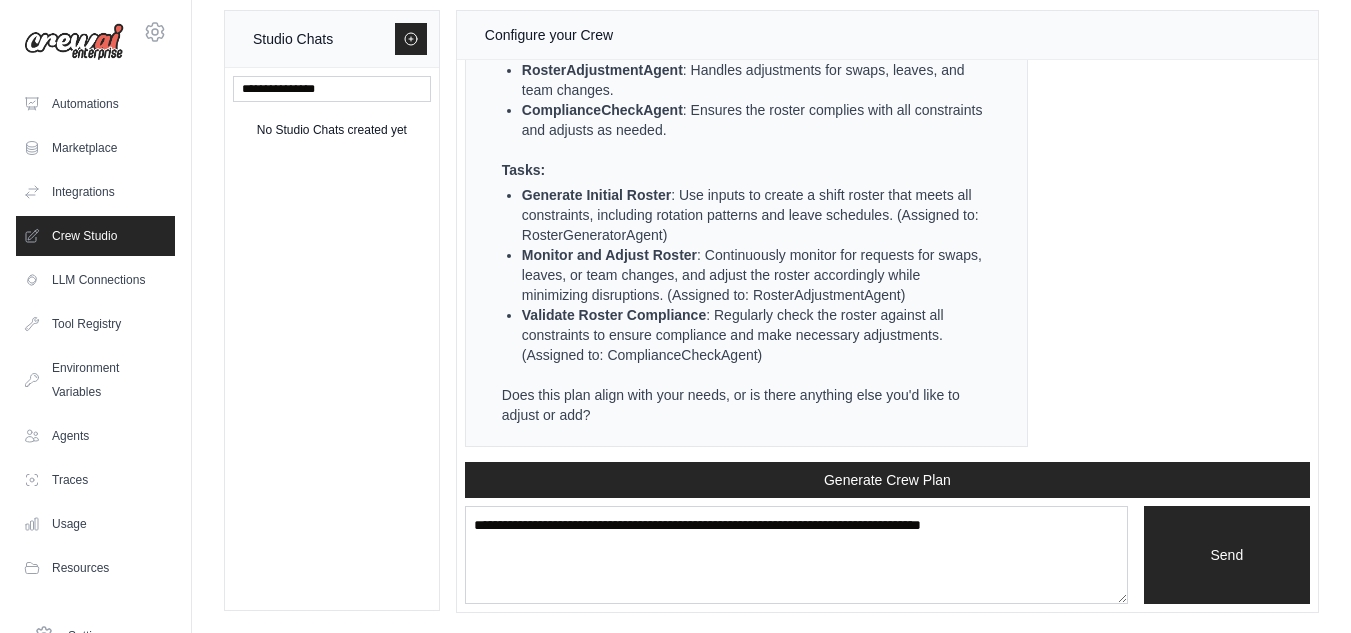 scroll, scrollTop: 1667, scrollLeft: 0, axis: vertical 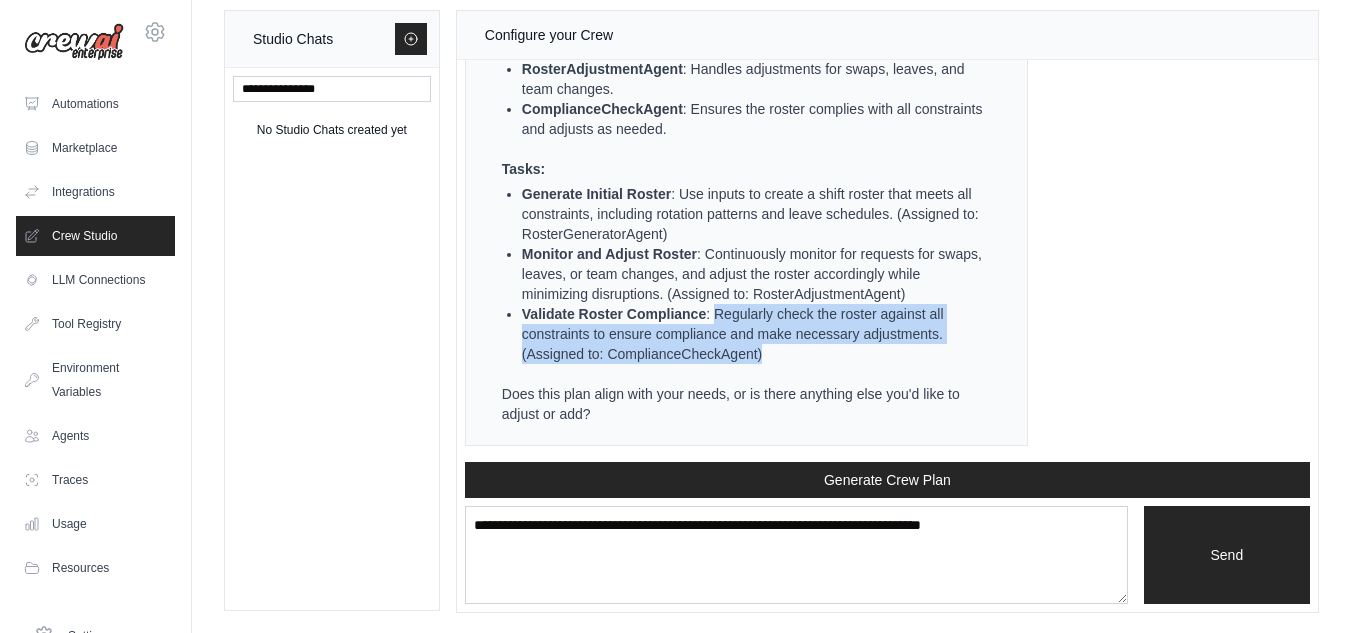 drag, startPoint x: 719, startPoint y: 315, endPoint x: 777, endPoint y: 356, distance: 71.02816 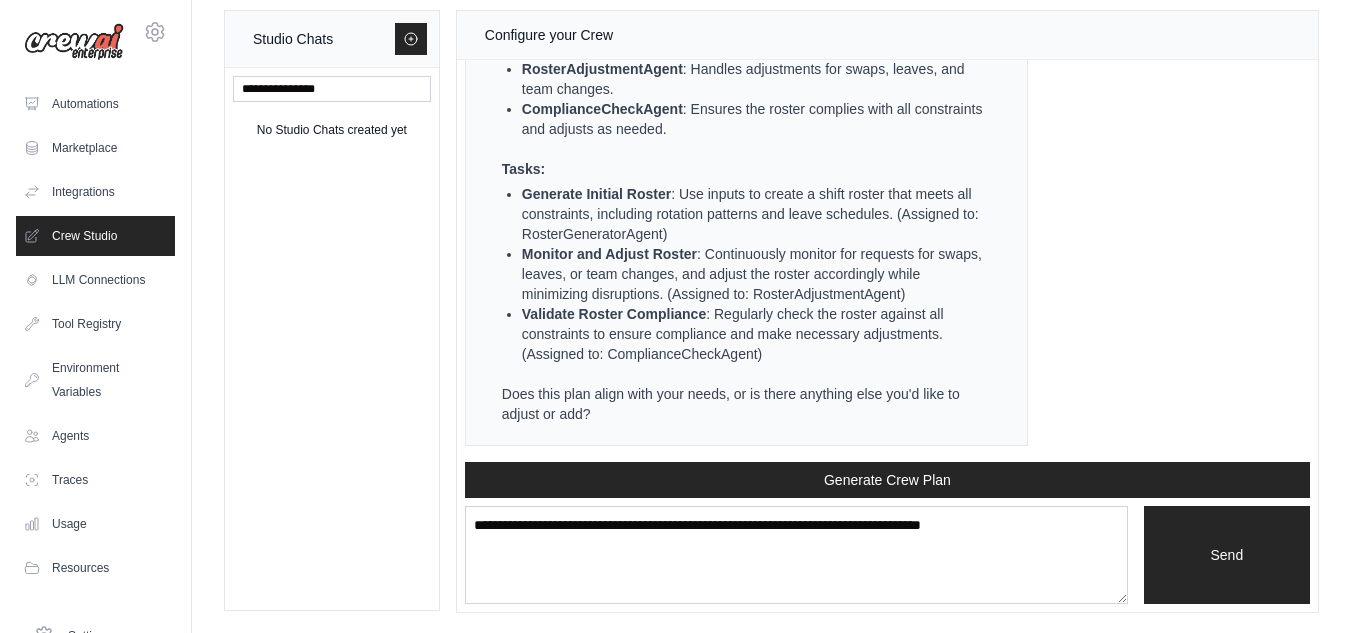 click on "Validate Roster Compliance : Regularly check the roster against all constraints to ensure compliance and make necessary adjustments. (Assigned to: ComplianceCheckAgent)" at bounding box center (754, 334) 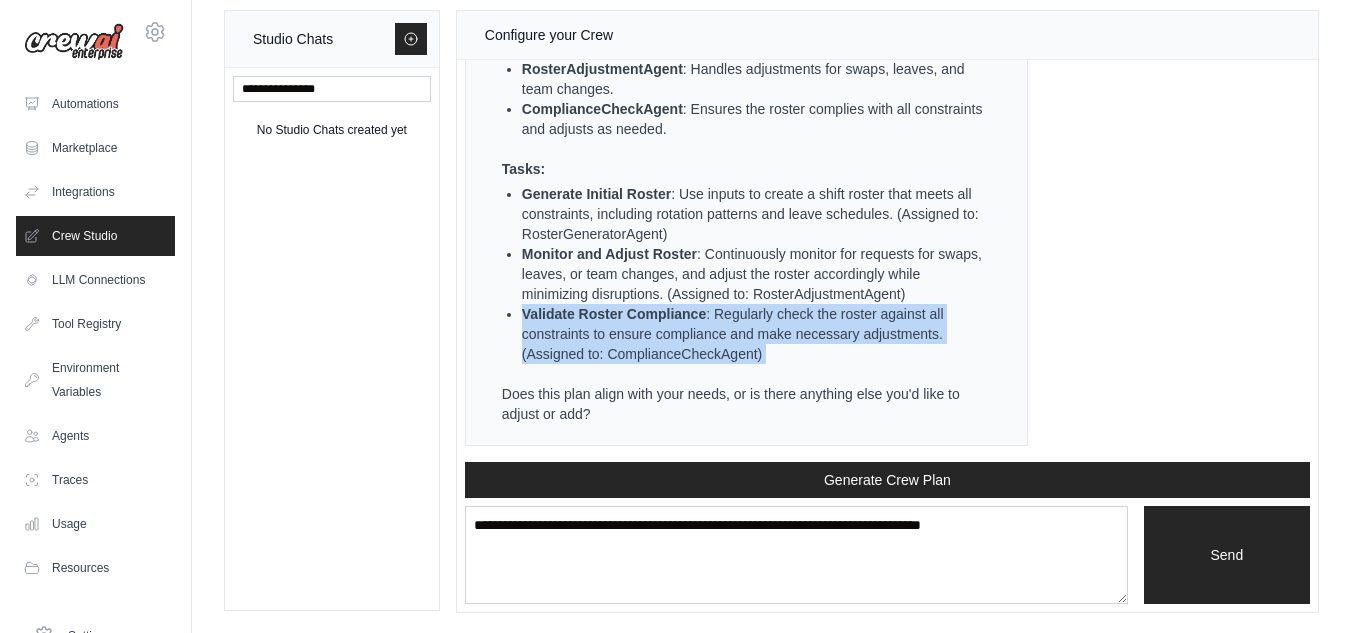click on "Validate Roster Compliance : Regularly check the roster against all constraints to ensure compliance and make necessary adjustments. (Assigned to: ComplianceCheckAgent)" at bounding box center (754, 334) 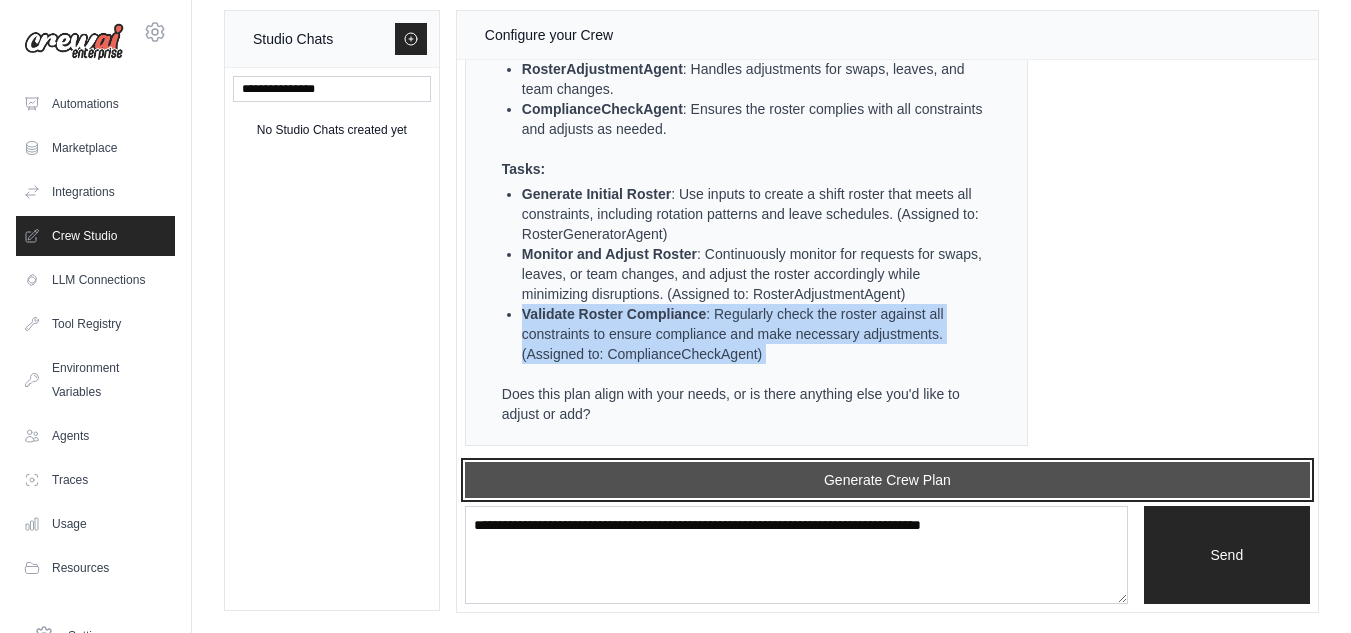 click on "Generate Crew Plan" at bounding box center [887, 480] 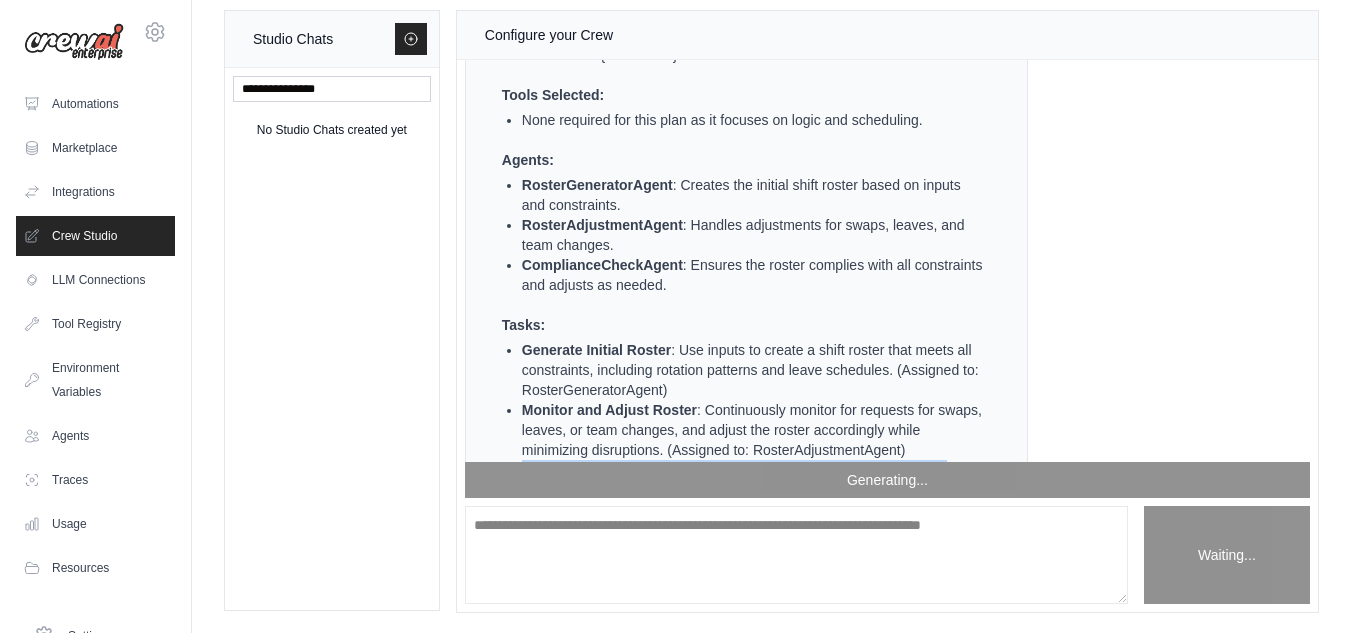 scroll, scrollTop: 1711, scrollLeft: 0, axis: vertical 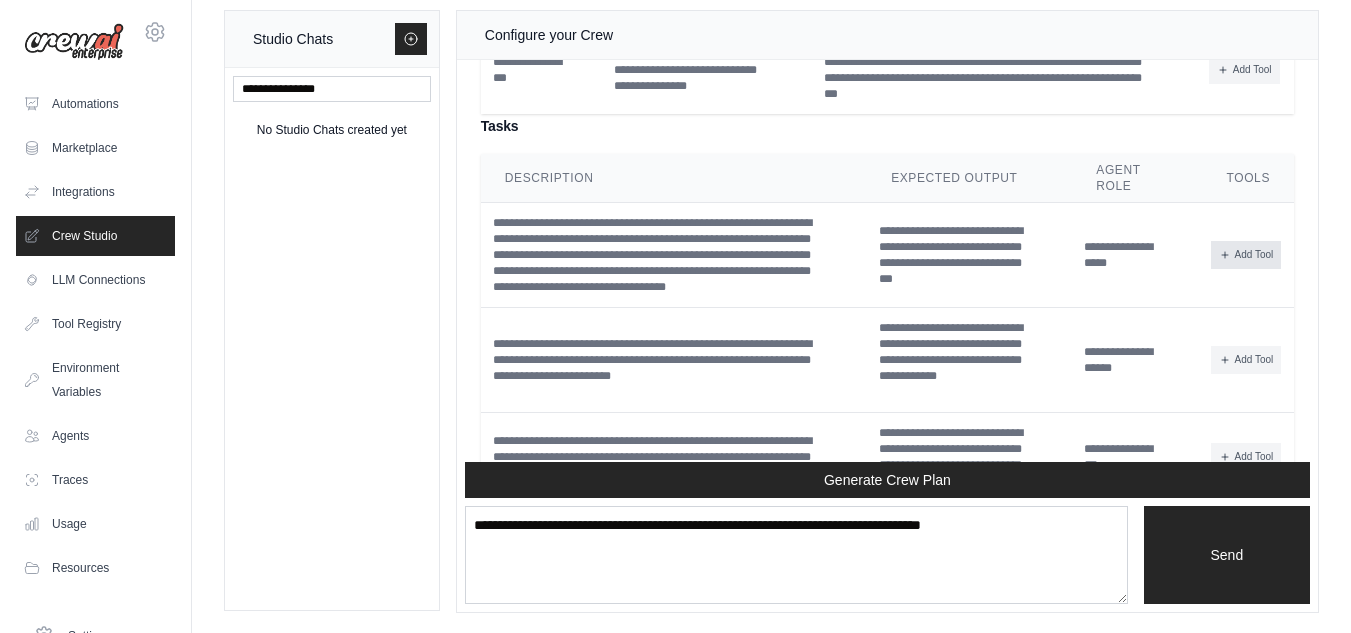 click on "Add Tool" at bounding box center [1246, 255] 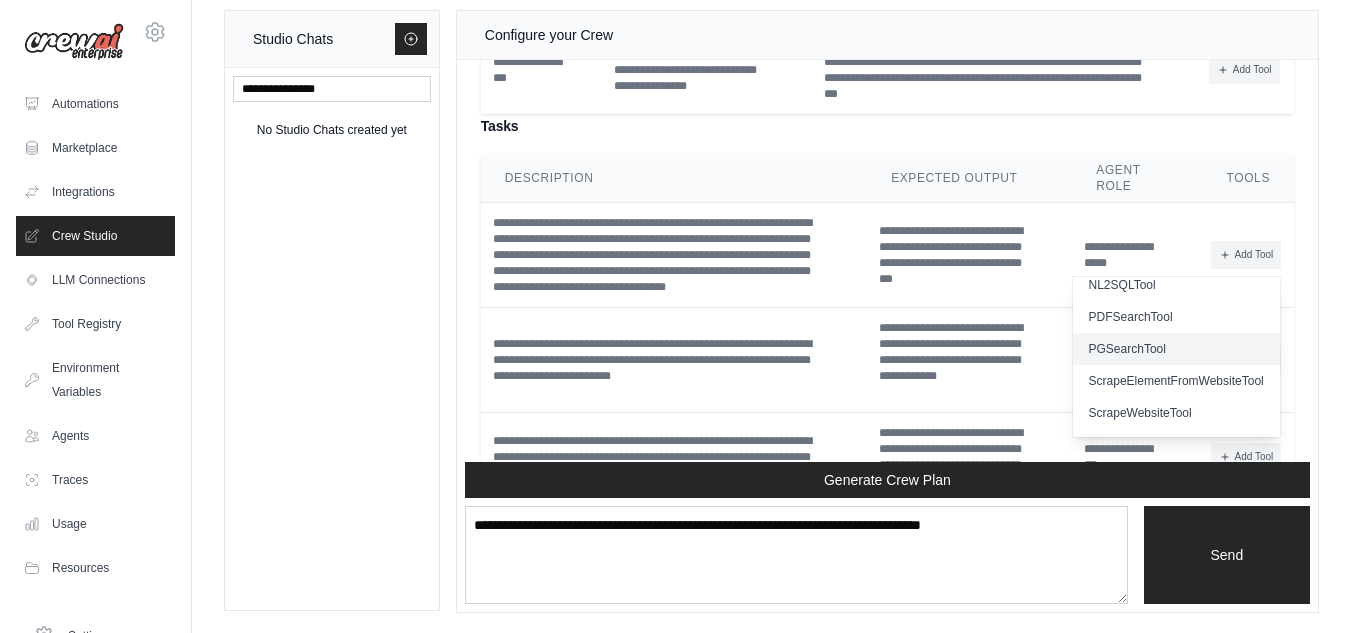 scroll, scrollTop: 0, scrollLeft: 0, axis: both 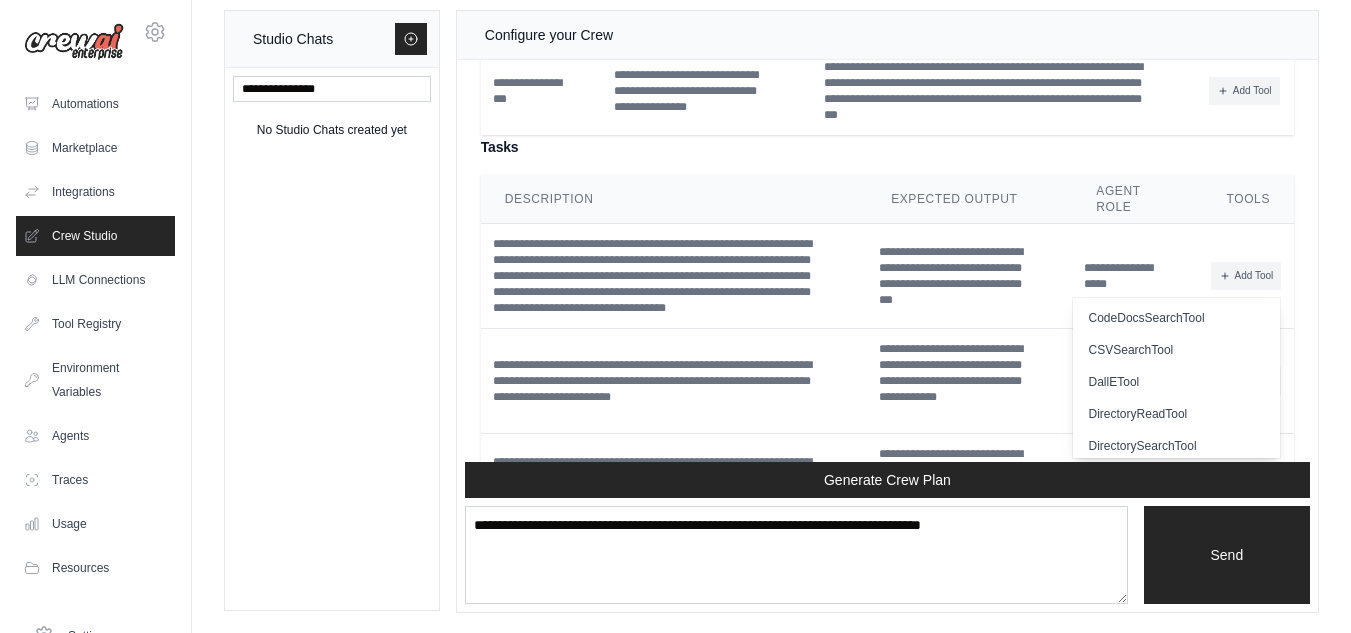 click on "Configure your Crew Crew Assistant Hey there, what are you trying to accomplish and what kind of automation you want to build? Keep in mind that the tools available for the agents will taking into account the environment variables defined, so make sure to set those. You Im trying to build a shift roster plan for a project, which will give the first cut initially and whenever required there will be adjustment or swap required in between,  if you understand this clearly then i will tell you my requirement in detail Crew Assistant That sounds like a great use case for automation! Creating a shift roster plan that can be easily adjusted or swapped as needed can save a lot of time and effort. Could you share more details about your requirements? For example, how many team members are involved, what are the shift patterns, and what kind of adjustments or swaps do you anticipate needing? This will help me tailor the automation plan to your specific needs.
You - Number of team members: dynamic Constraints:" at bounding box center [887, 311] 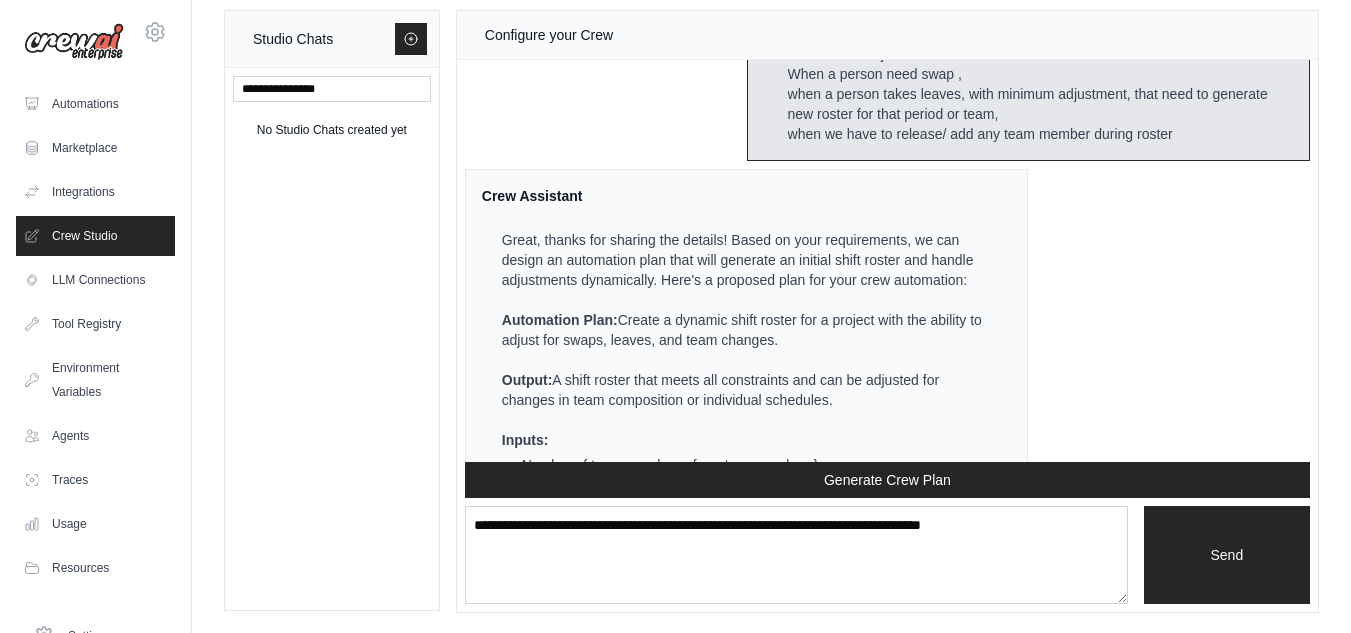 scroll, scrollTop: 960, scrollLeft: 0, axis: vertical 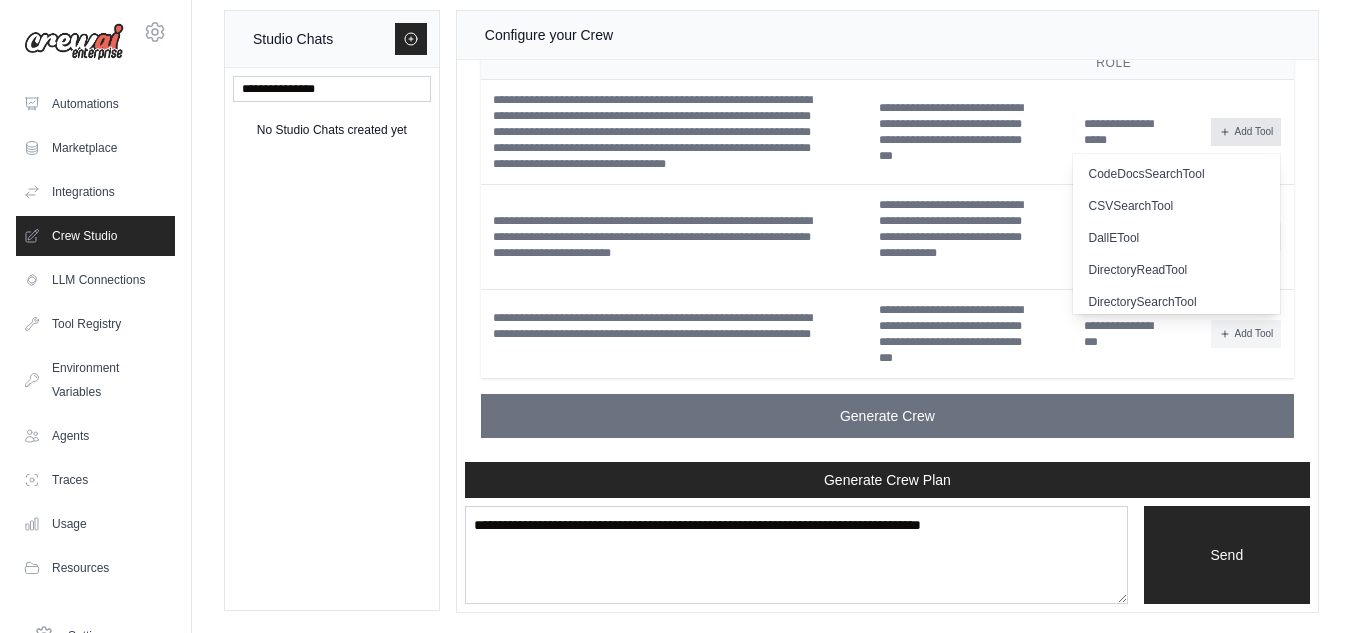 click on "Add Tool" at bounding box center (1246, 132) 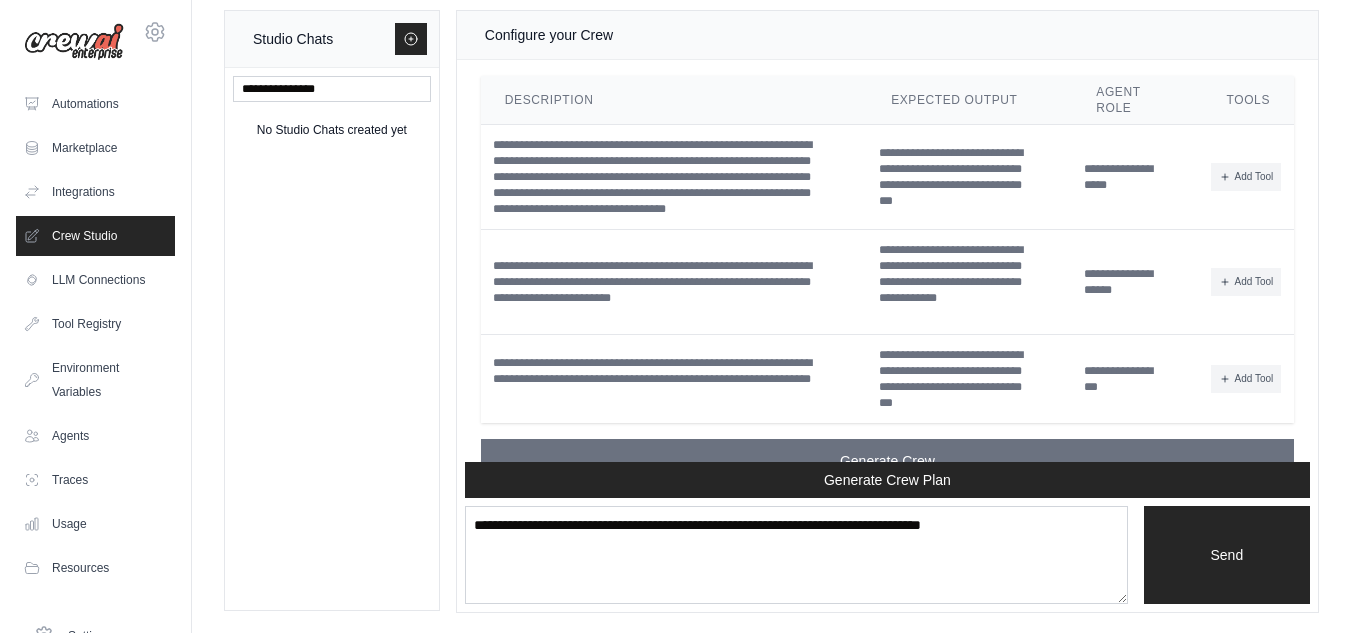 scroll, scrollTop: 2633, scrollLeft: 0, axis: vertical 